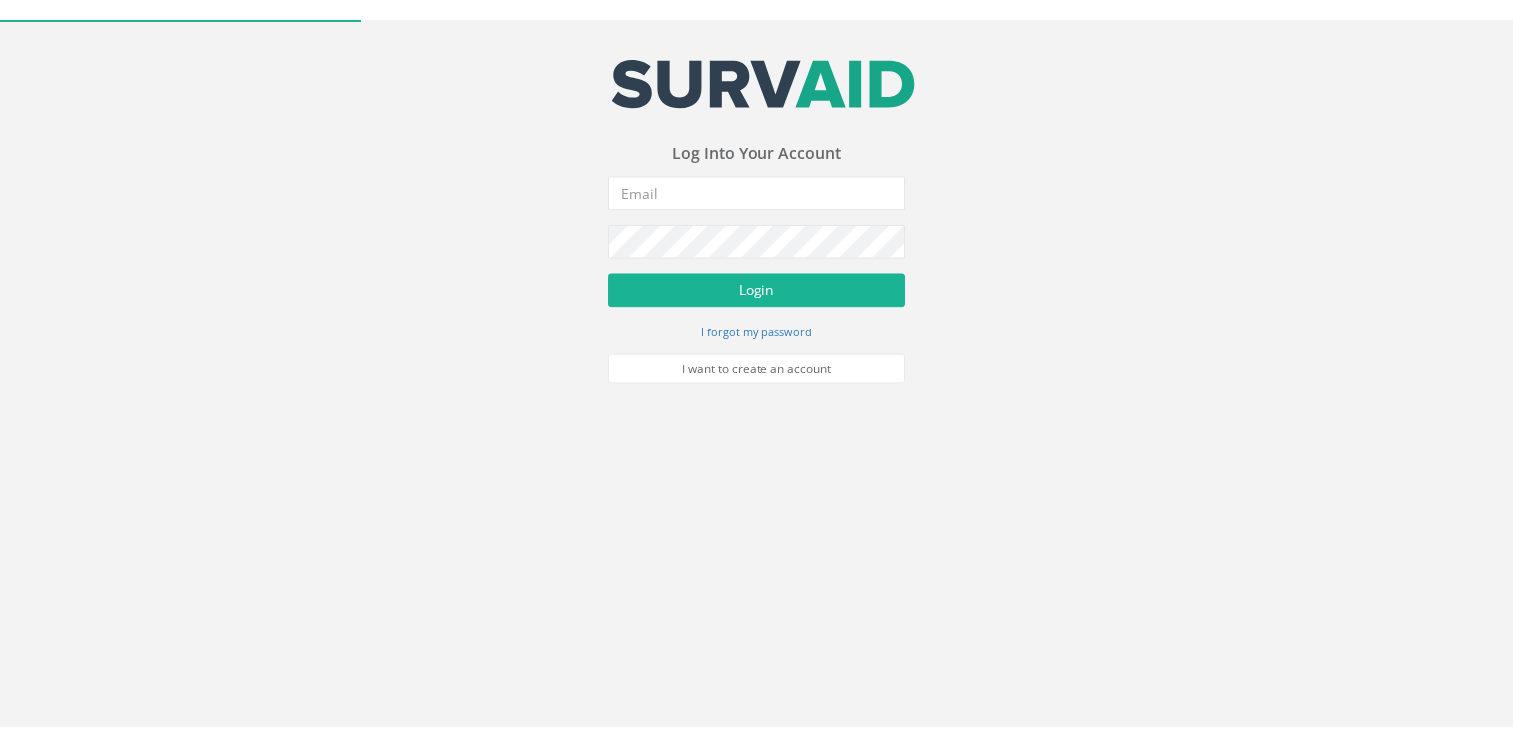 scroll, scrollTop: 0, scrollLeft: 0, axis: both 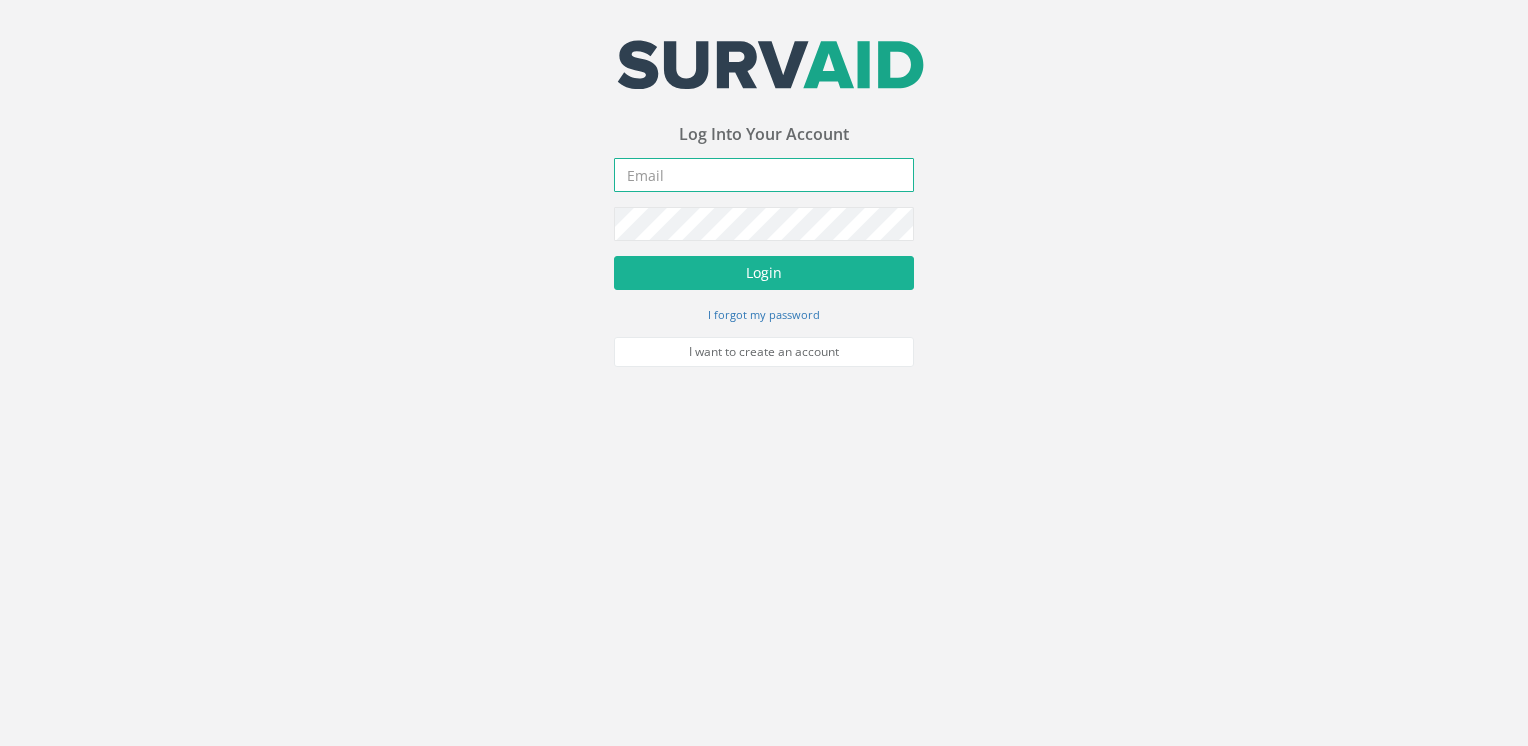 click at bounding box center (764, 175) 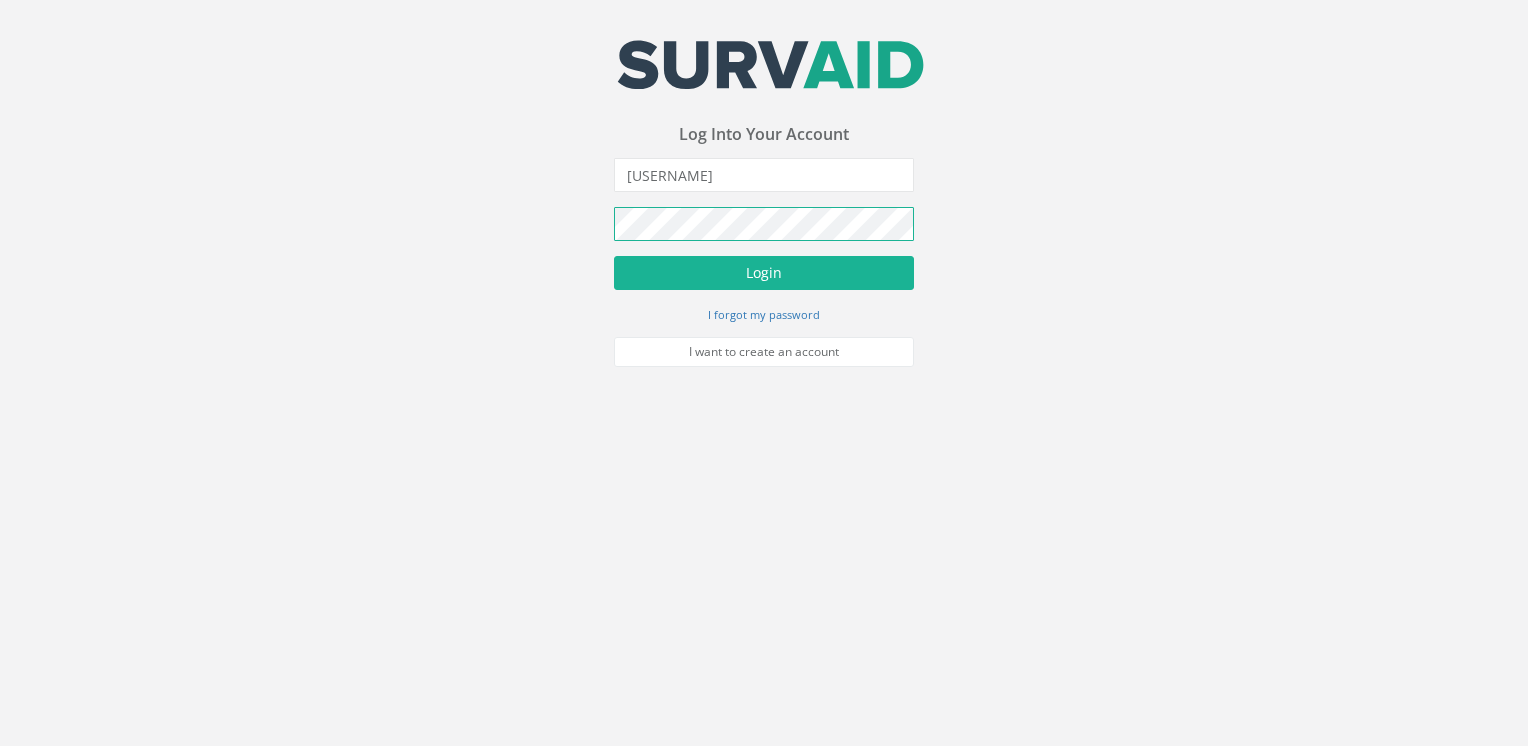 click on "Login" at bounding box center [764, 273] 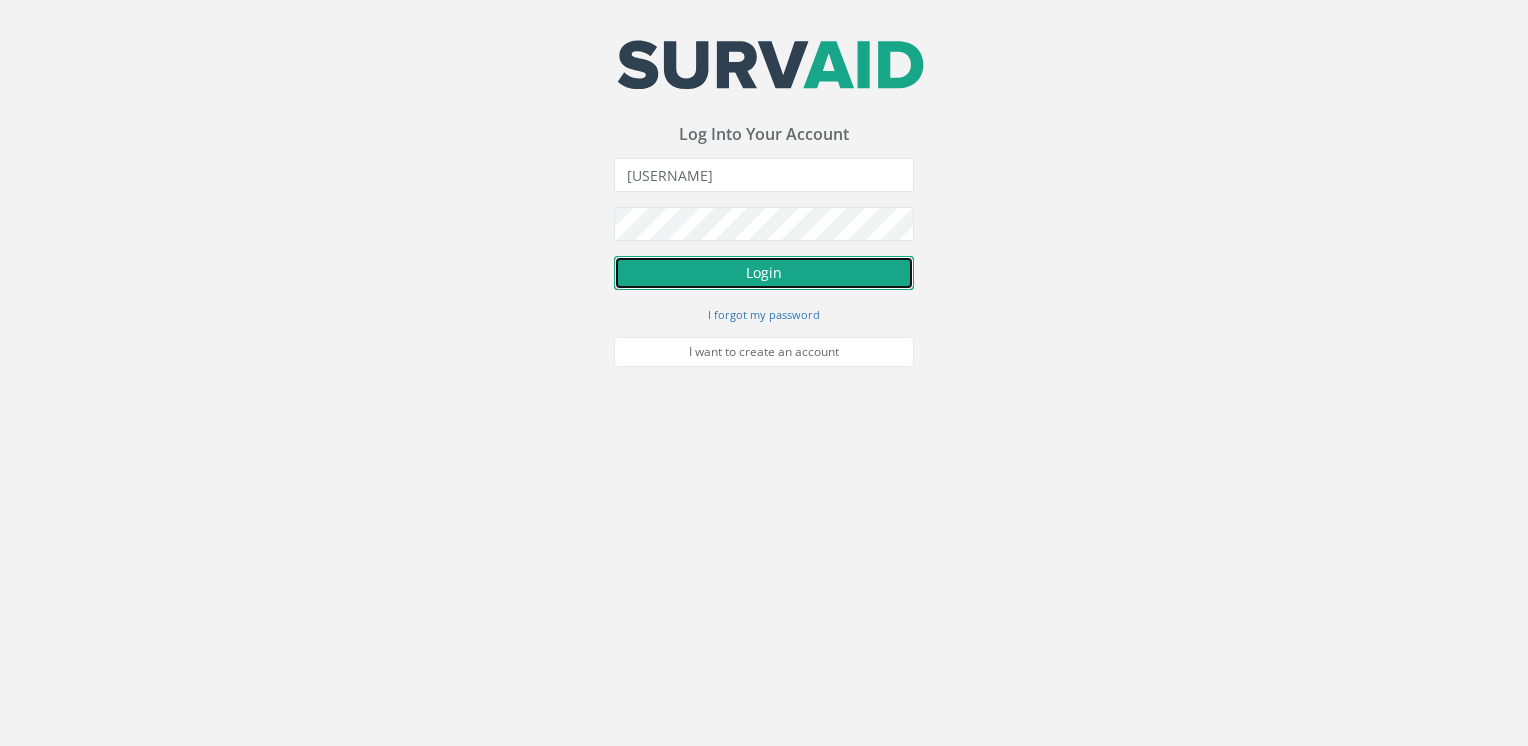 drag, startPoint x: 780, startPoint y: 275, endPoint x: 772, endPoint y: 246, distance: 30.083218 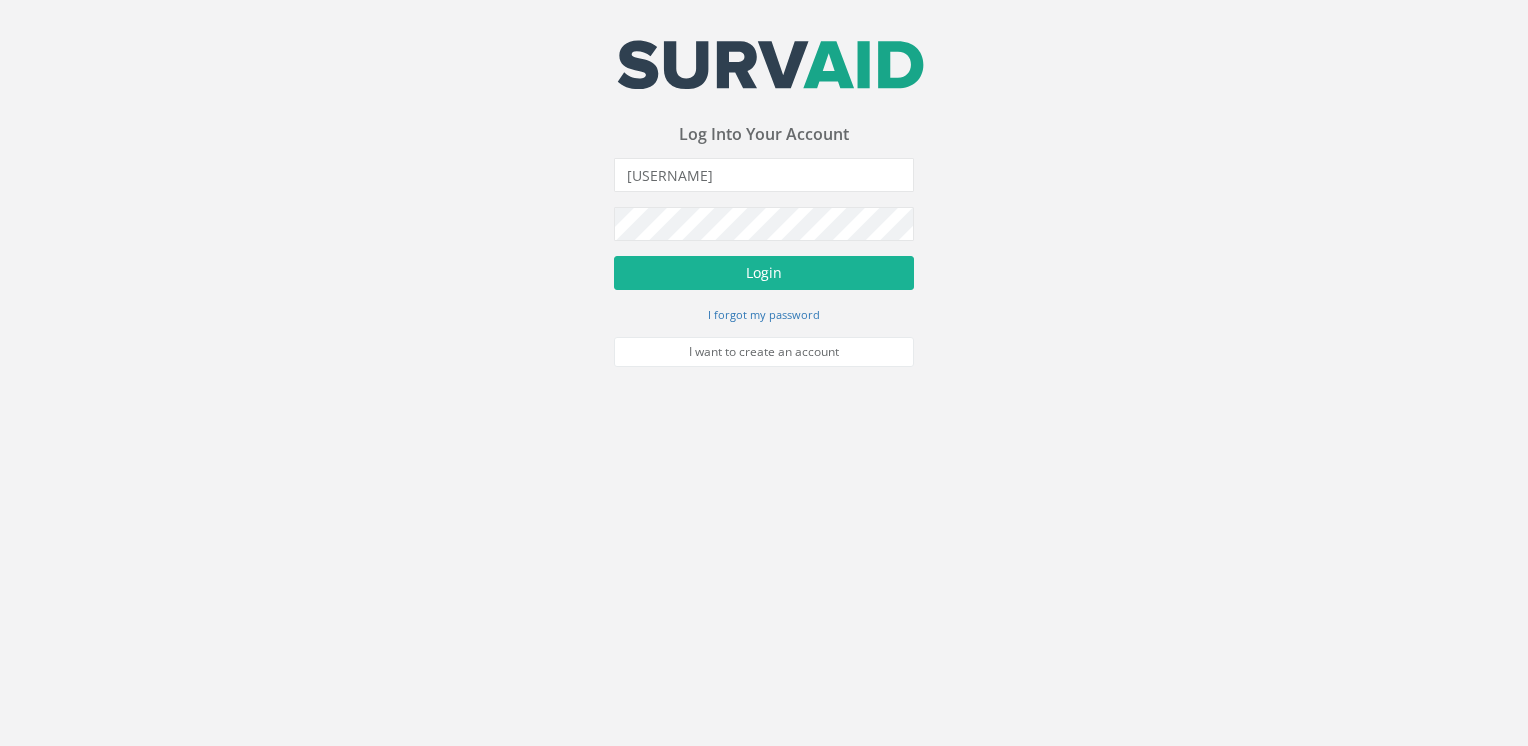 drag, startPoint x: 590, startPoint y: 270, endPoint x: 616, endPoint y: 242, distance: 38.209946 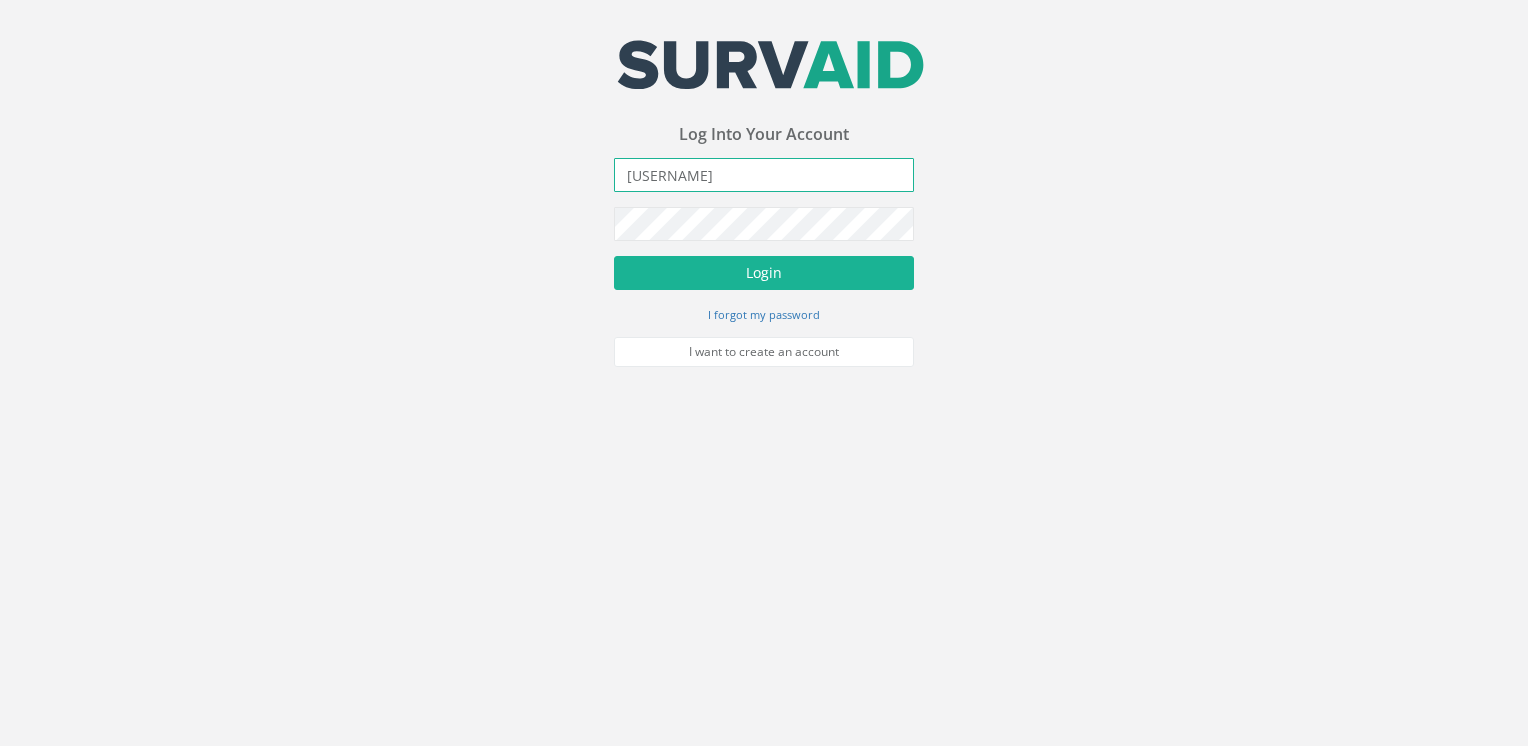 click on "[USERNAME]" at bounding box center (764, 175) 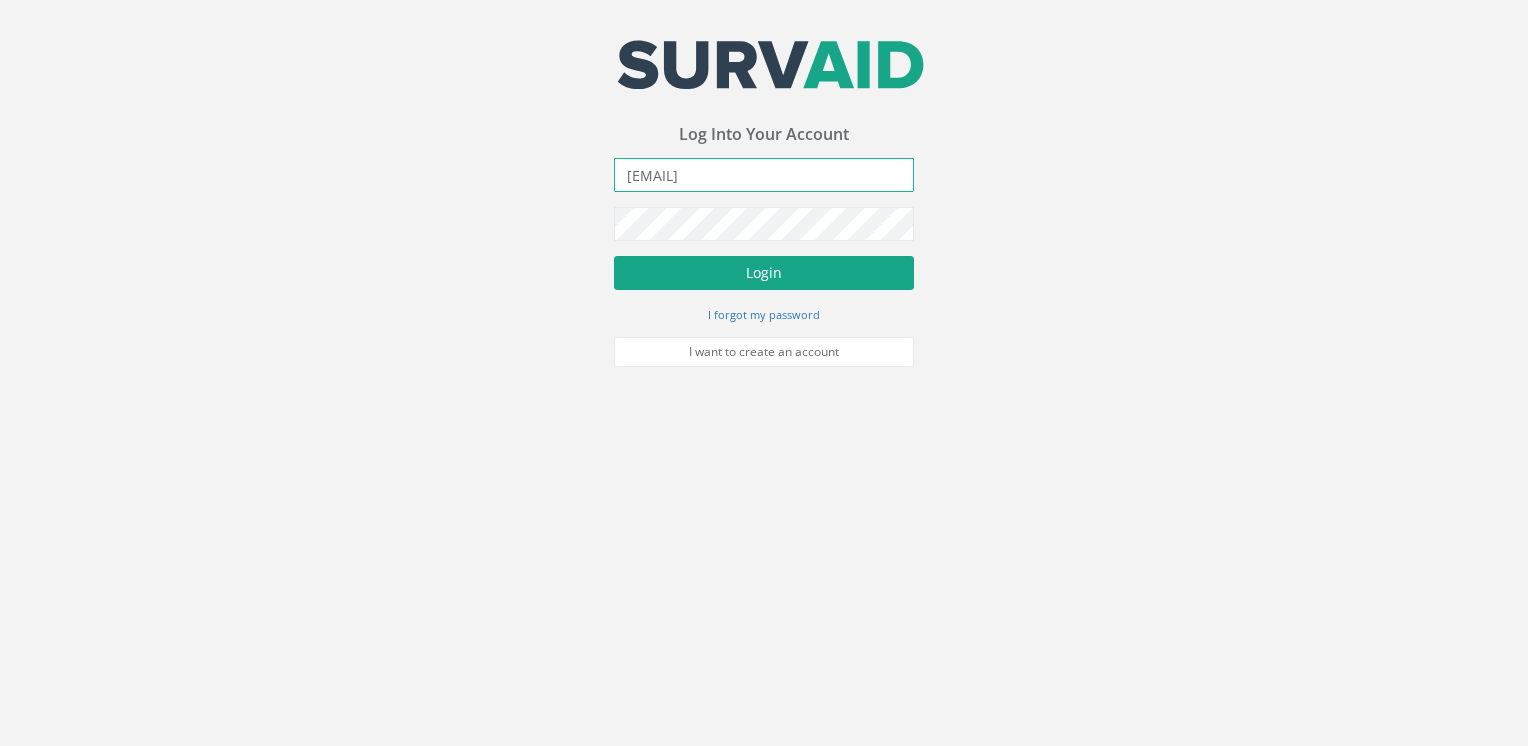 type on "[EMAIL]" 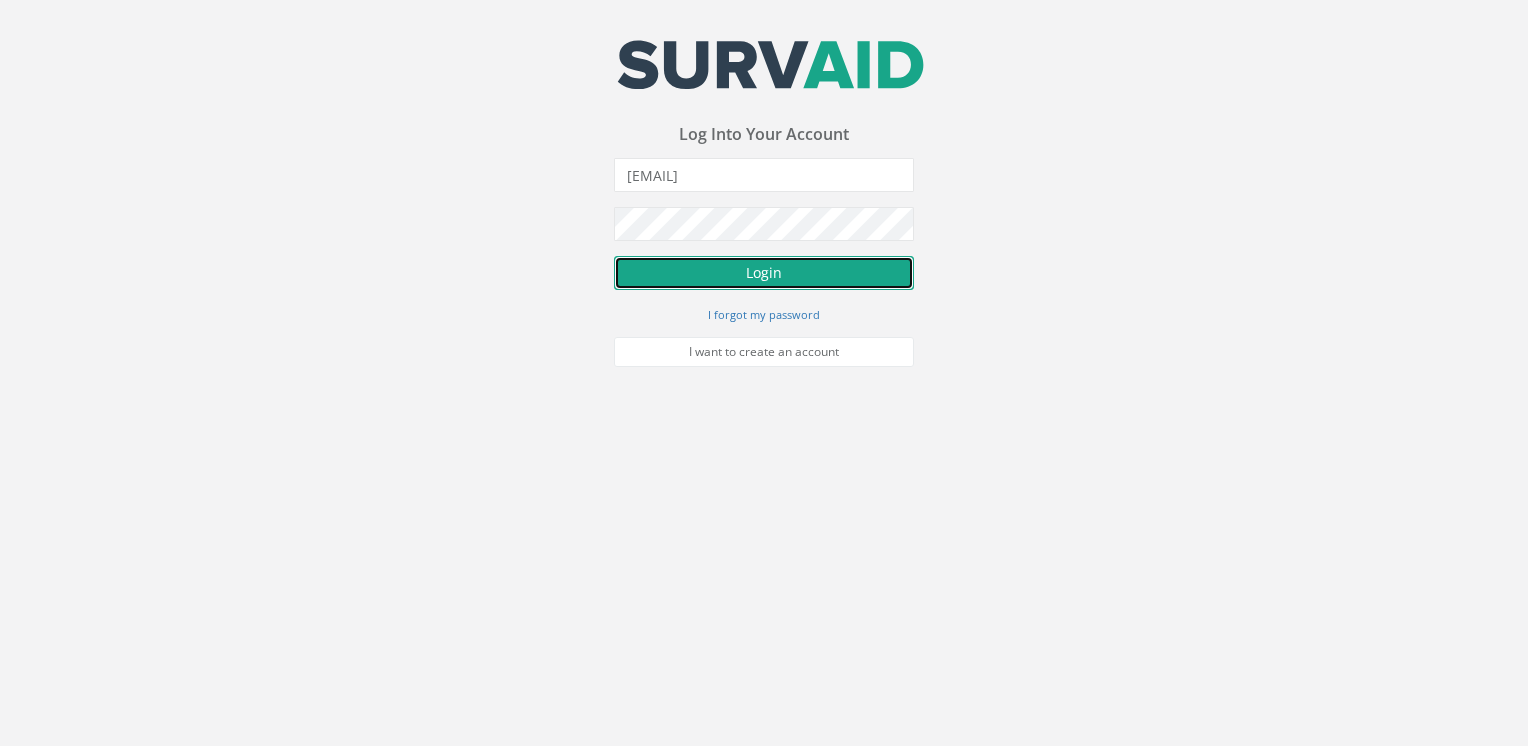 click on "Login" at bounding box center (764, 273) 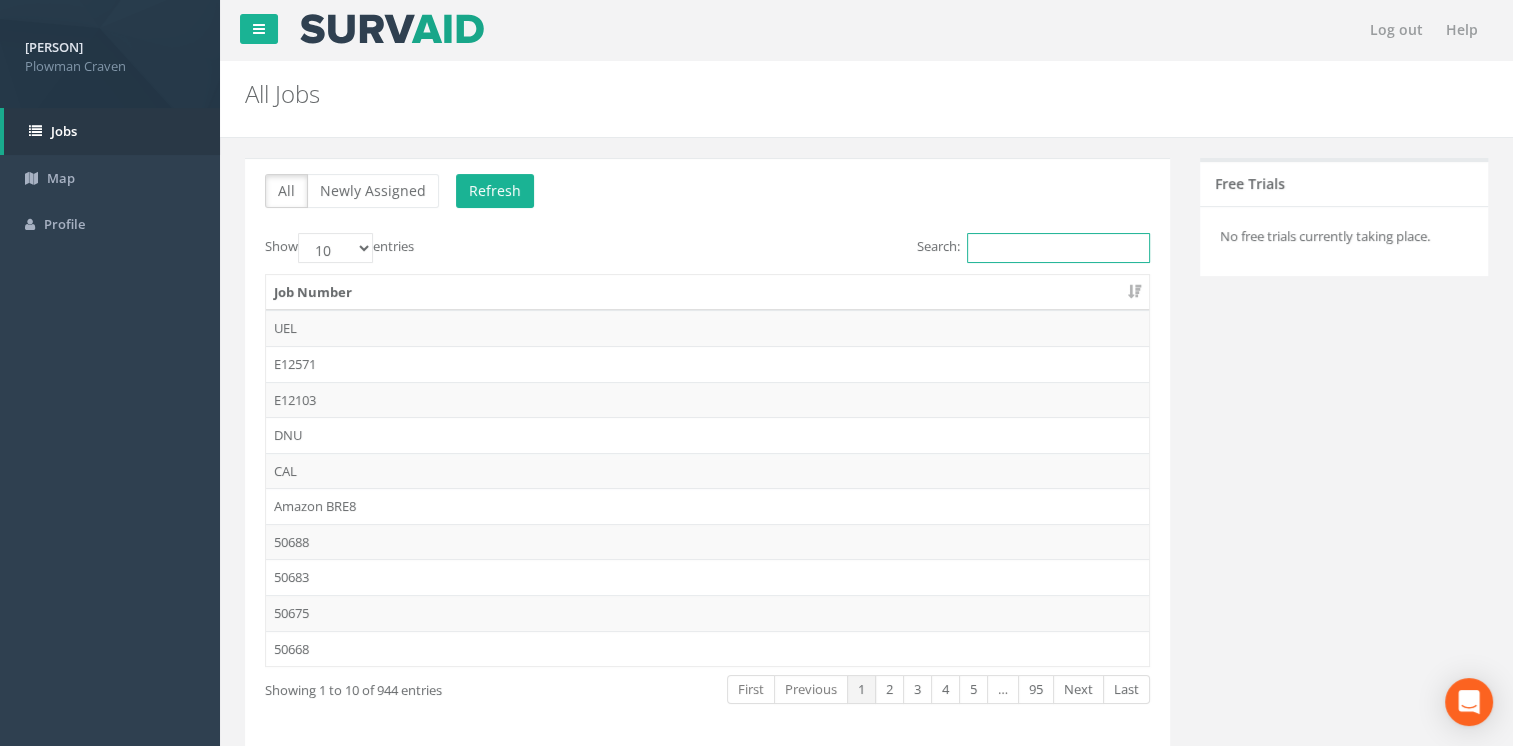 click on "Search:" at bounding box center (1058, 248) 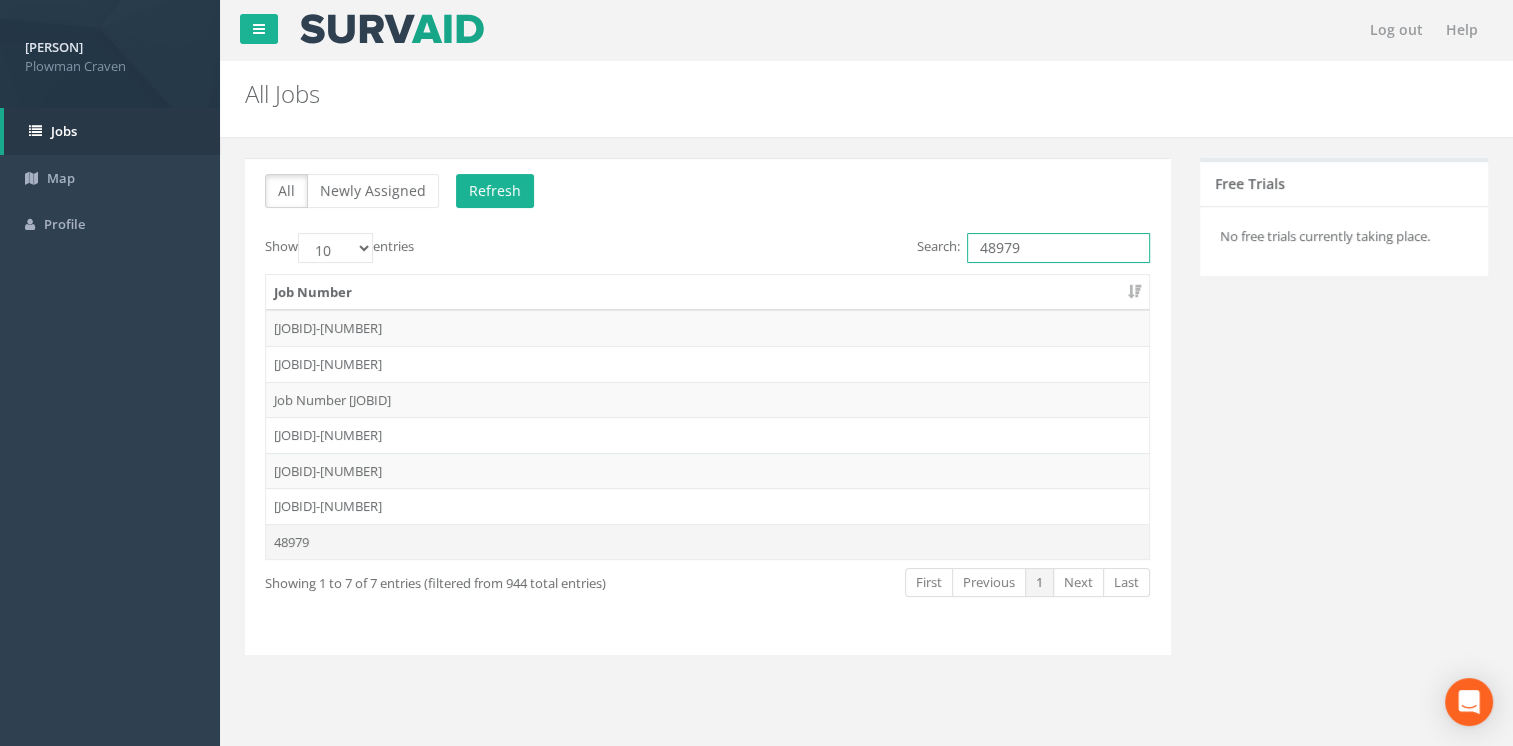type on "48979" 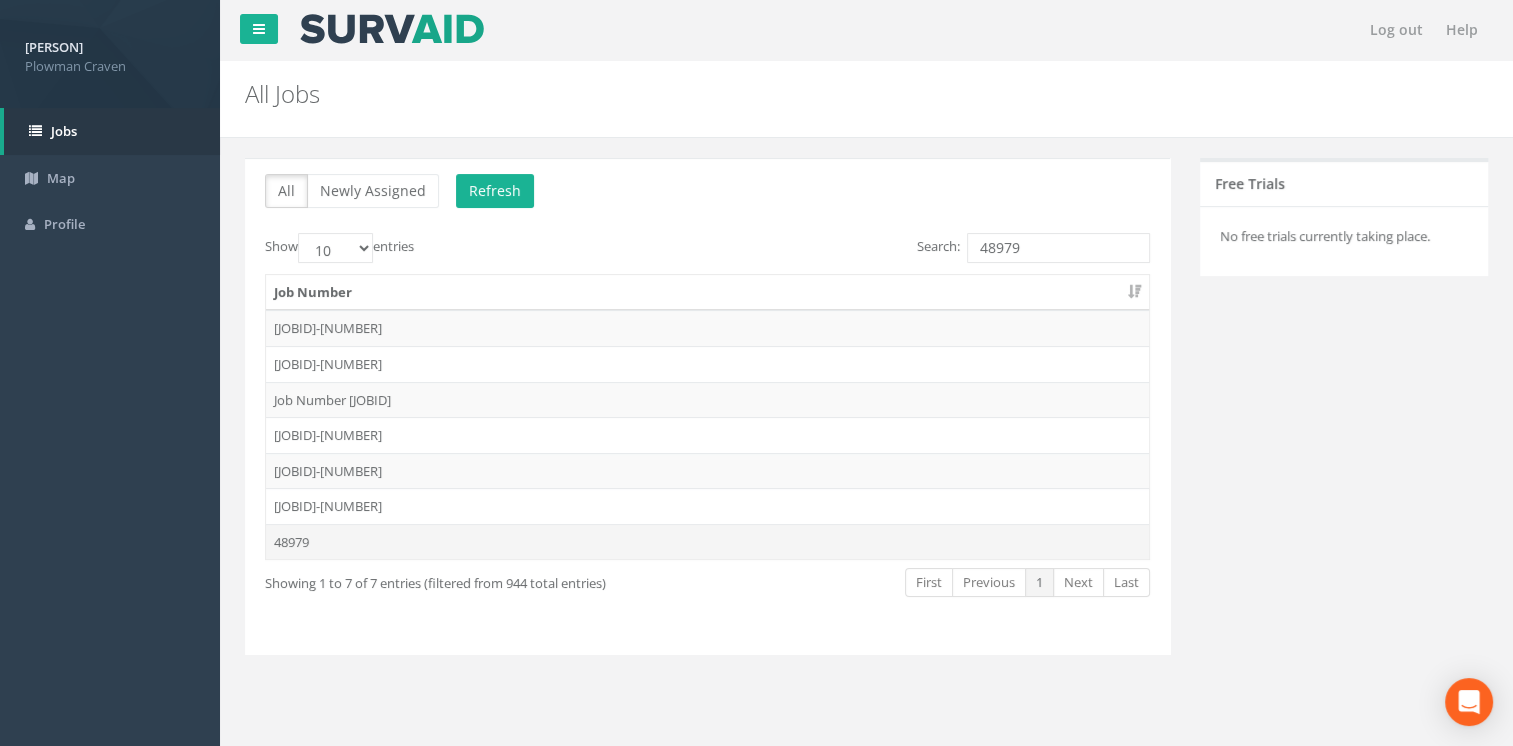 click on "48979" at bounding box center [707, 328] 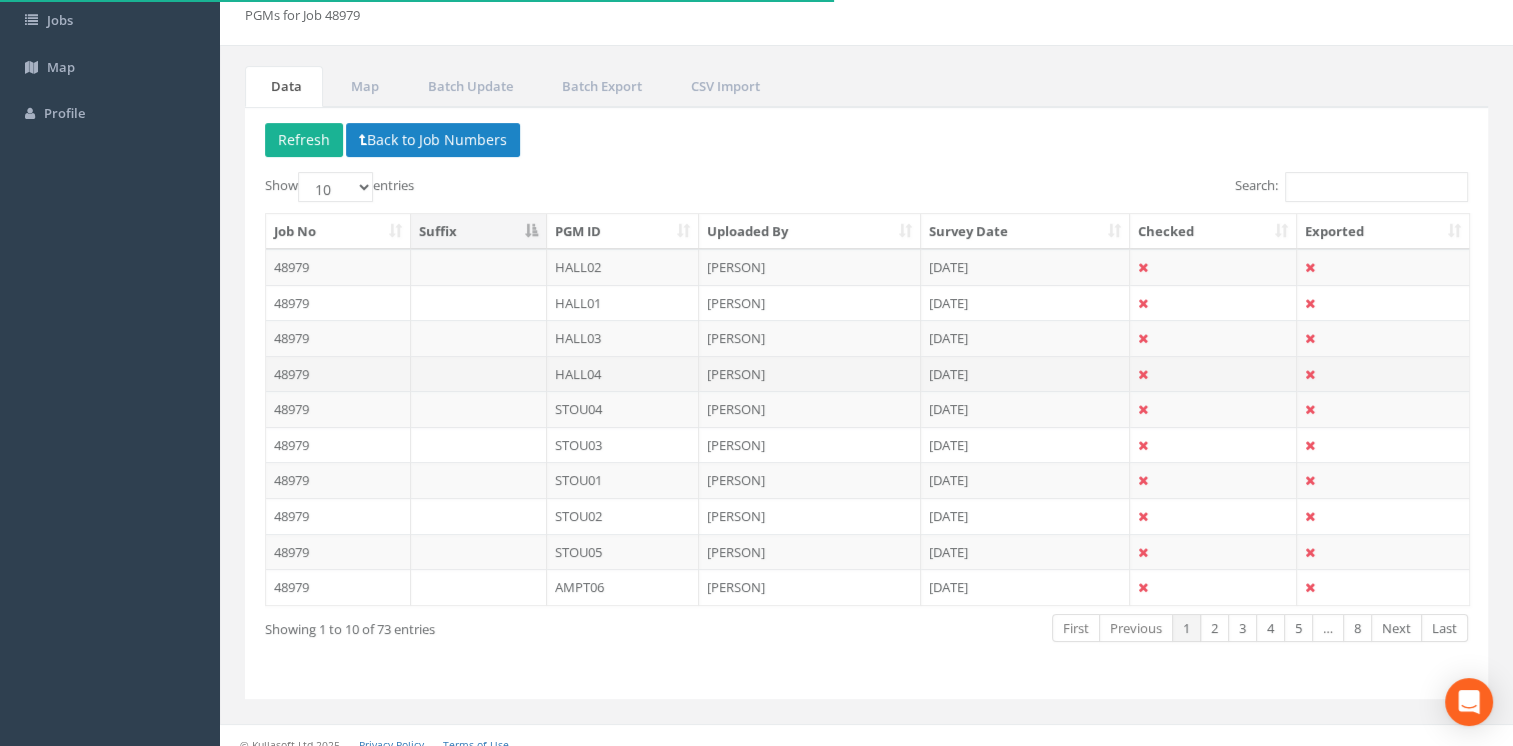 scroll, scrollTop: 124, scrollLeft: 0, axis: vertical 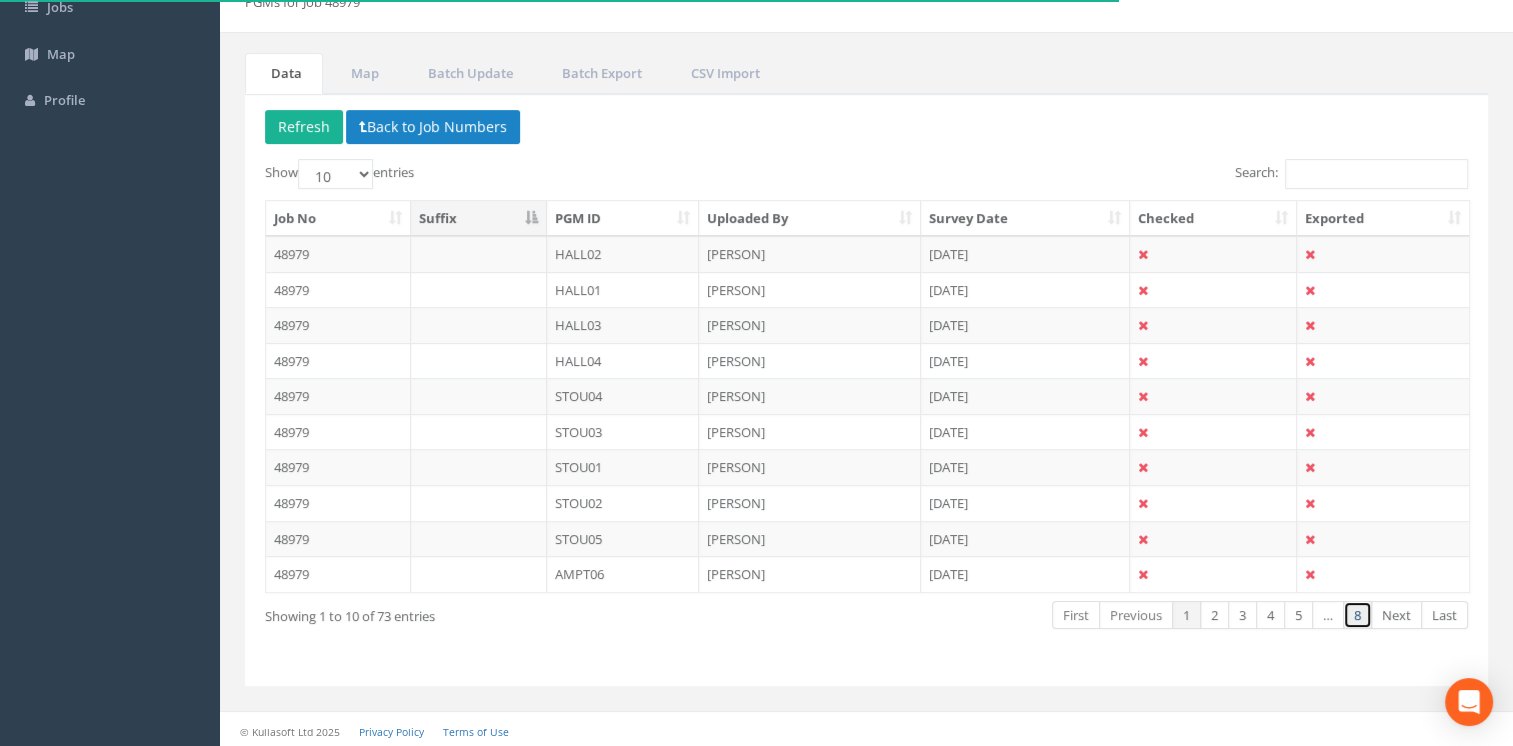 click on "8" at bounding box center [1076, 615] 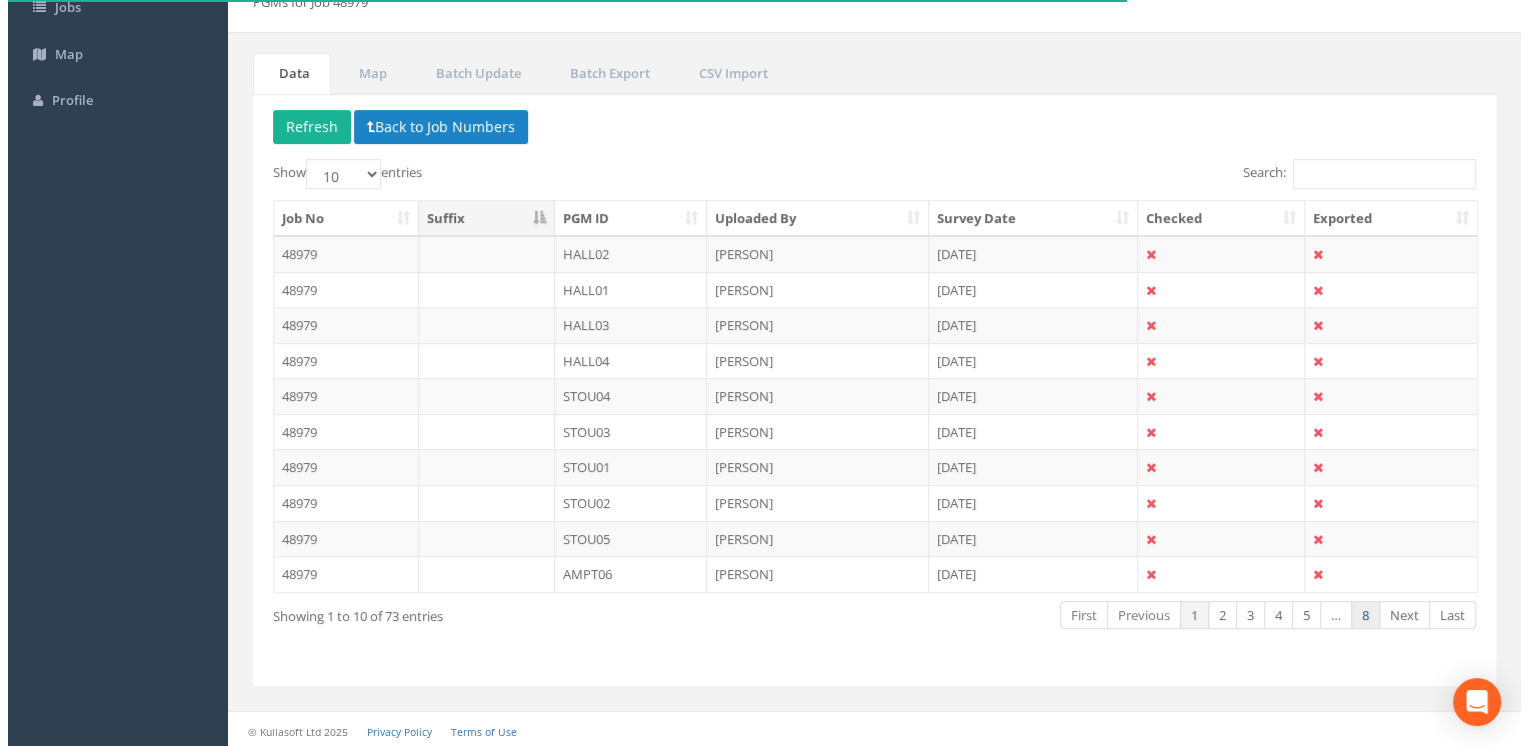 scroll, scrollTop: 0, scrollLeft: 0, axis: both 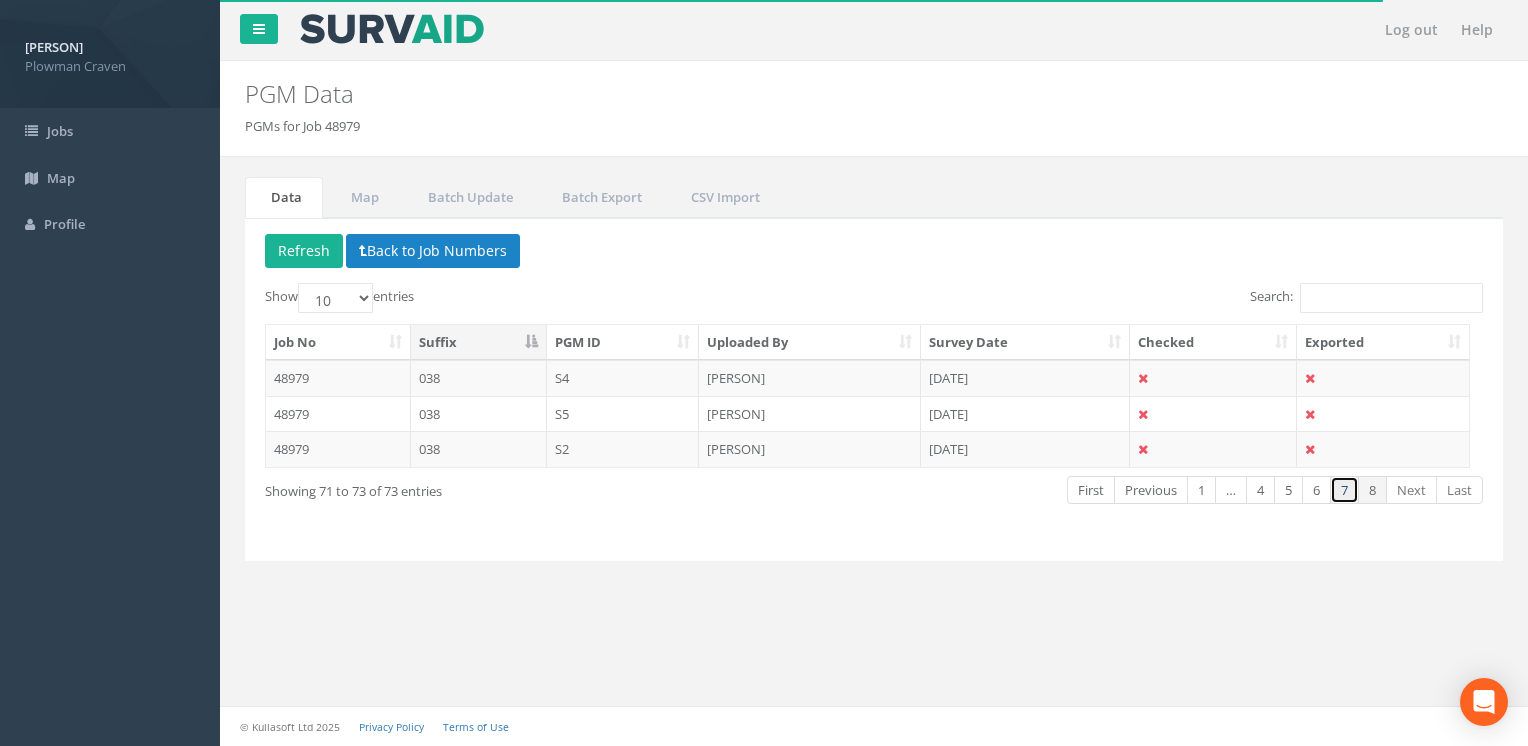 click on "7" at bounding box center (1091, 490) 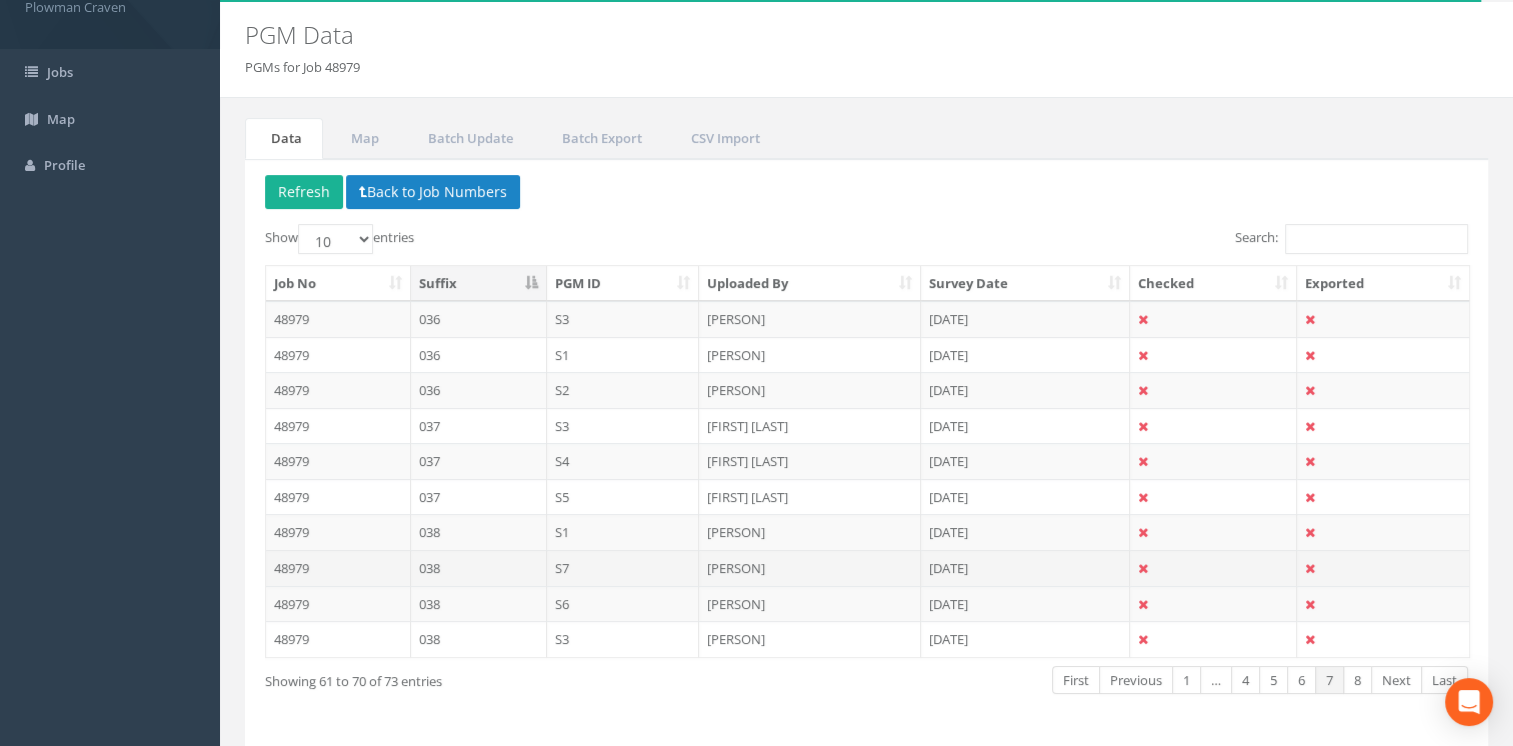 scroll, scrollTop: 24, scrollLeft: 0, axis: vertical 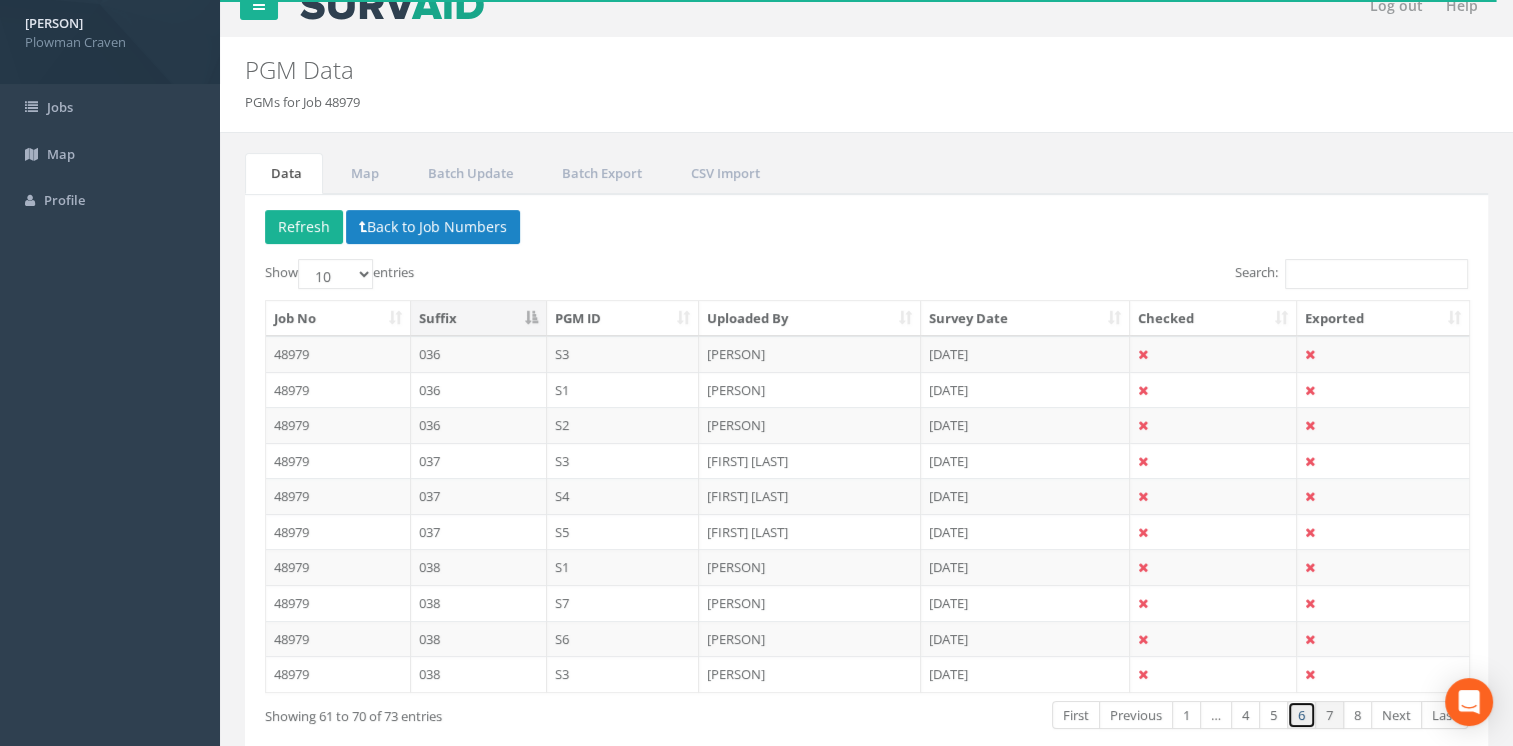 click on "6" at bounding box center [1076, 715] 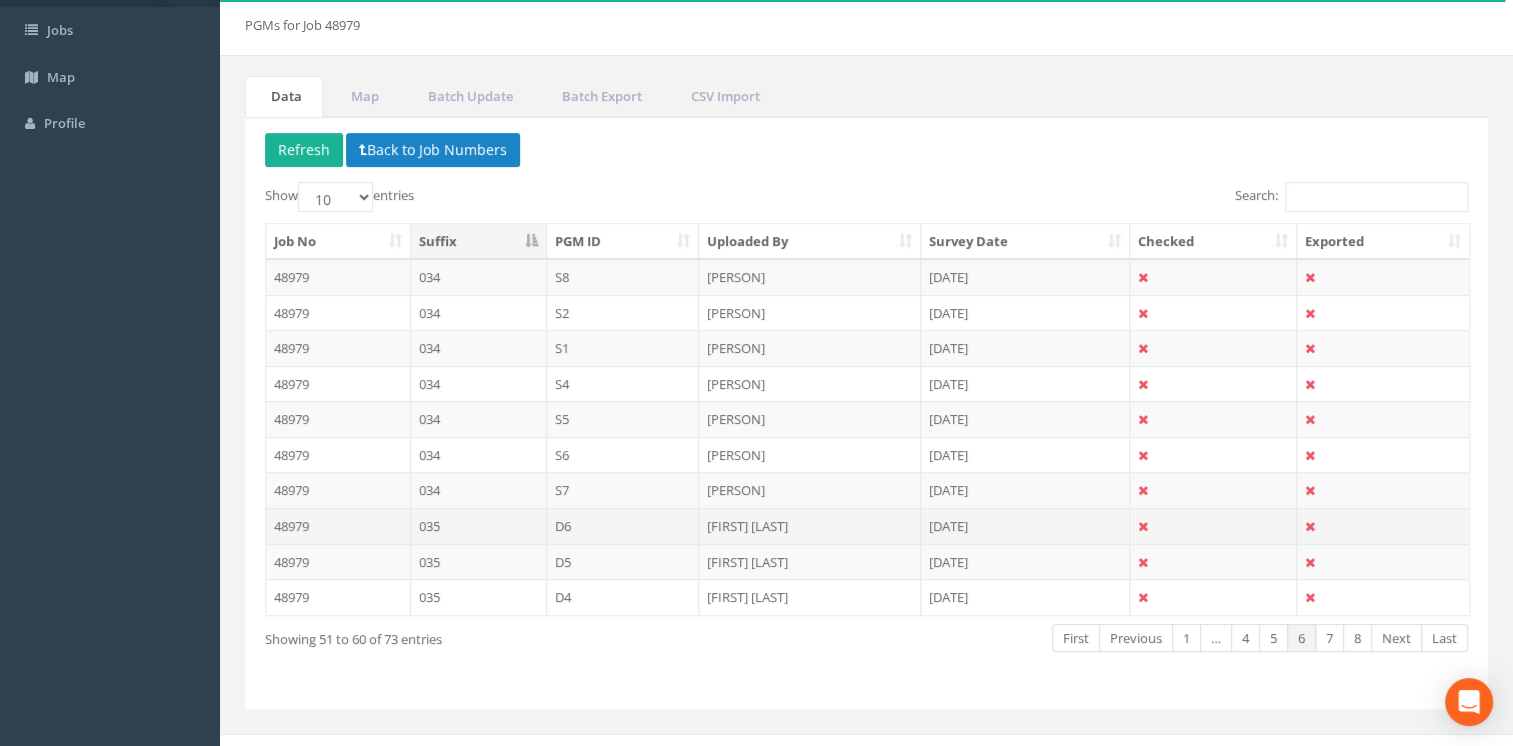 scroll, scrollTop: 124, scrollLeft: 0, axis: vertical 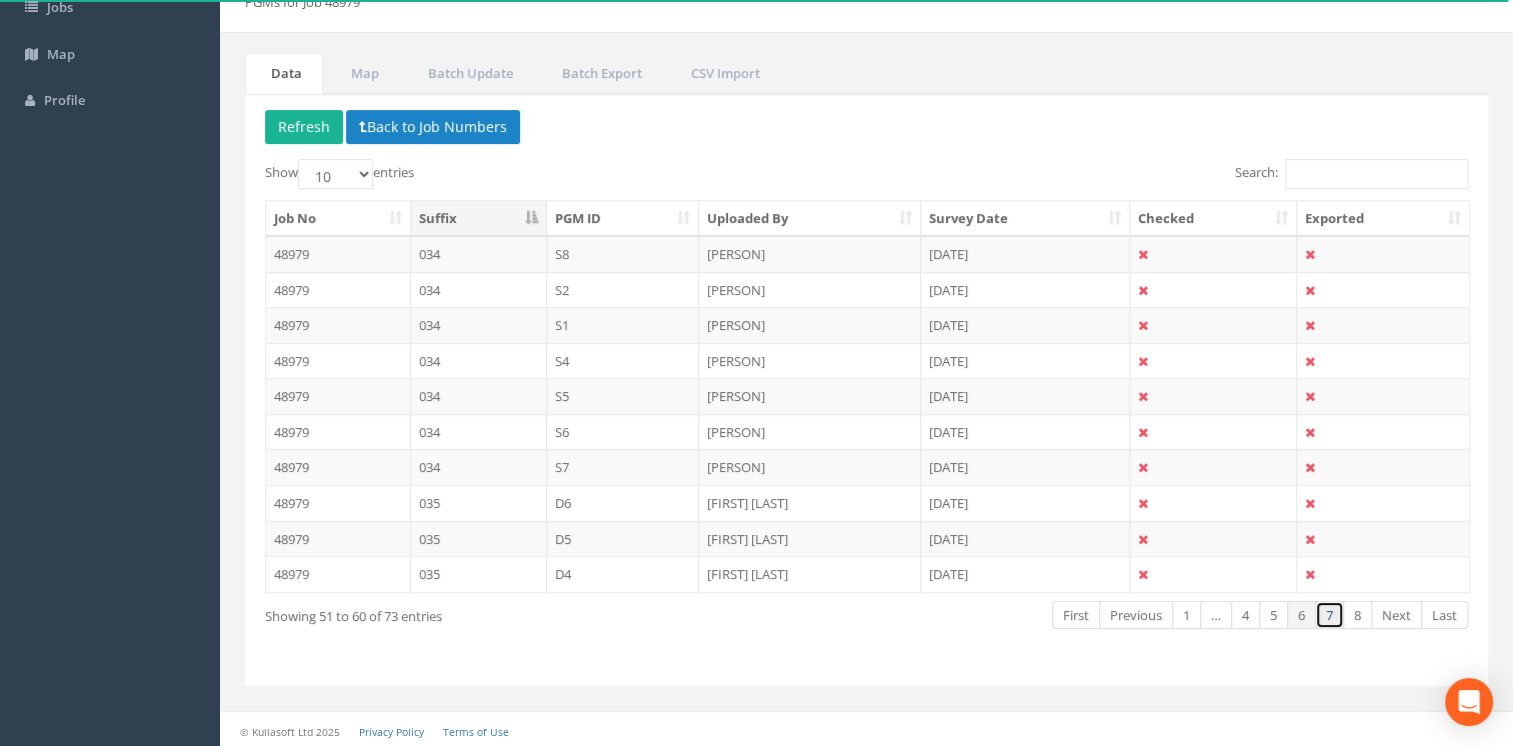 click on "7" at bounding box center [1076, 615] 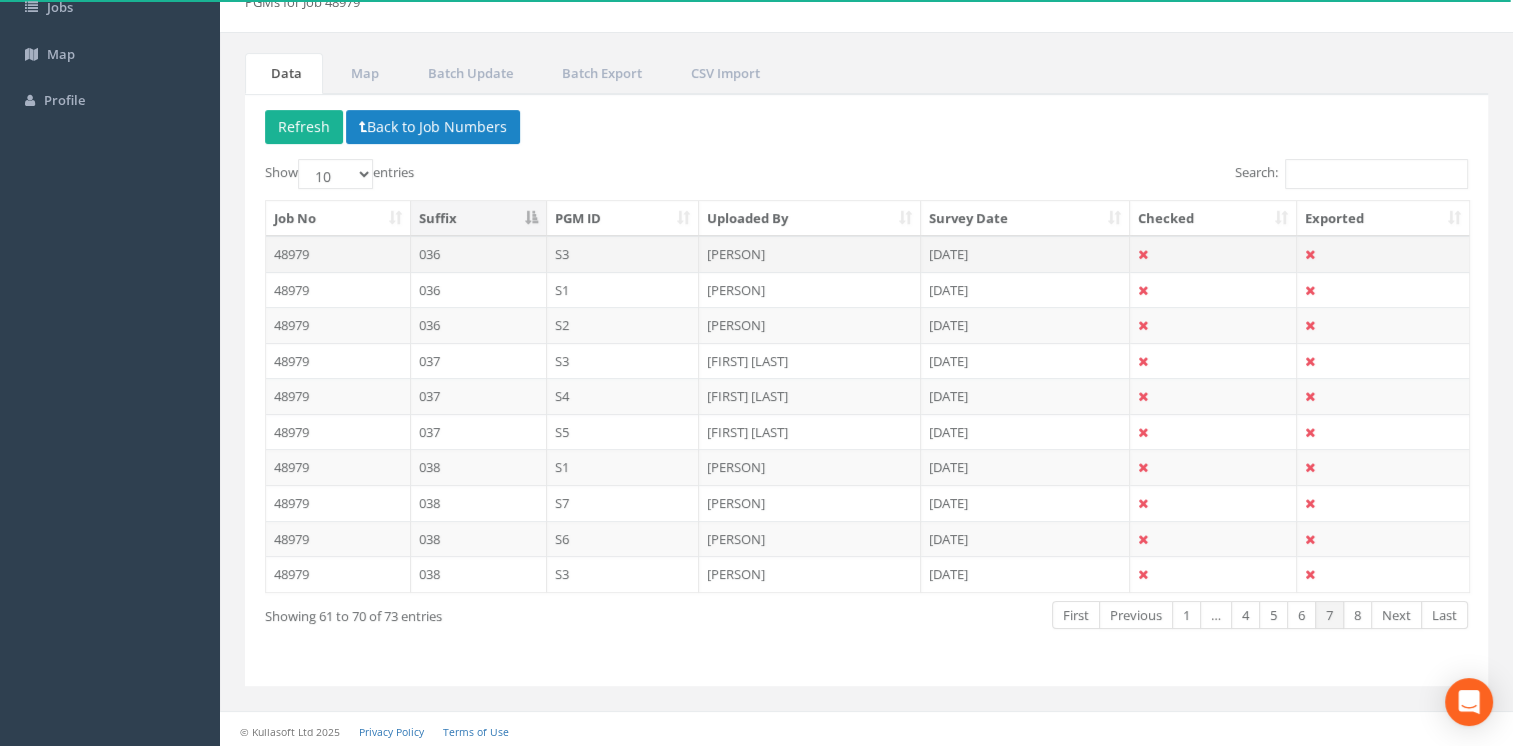 click on "036" at bounding box center (479, 254) 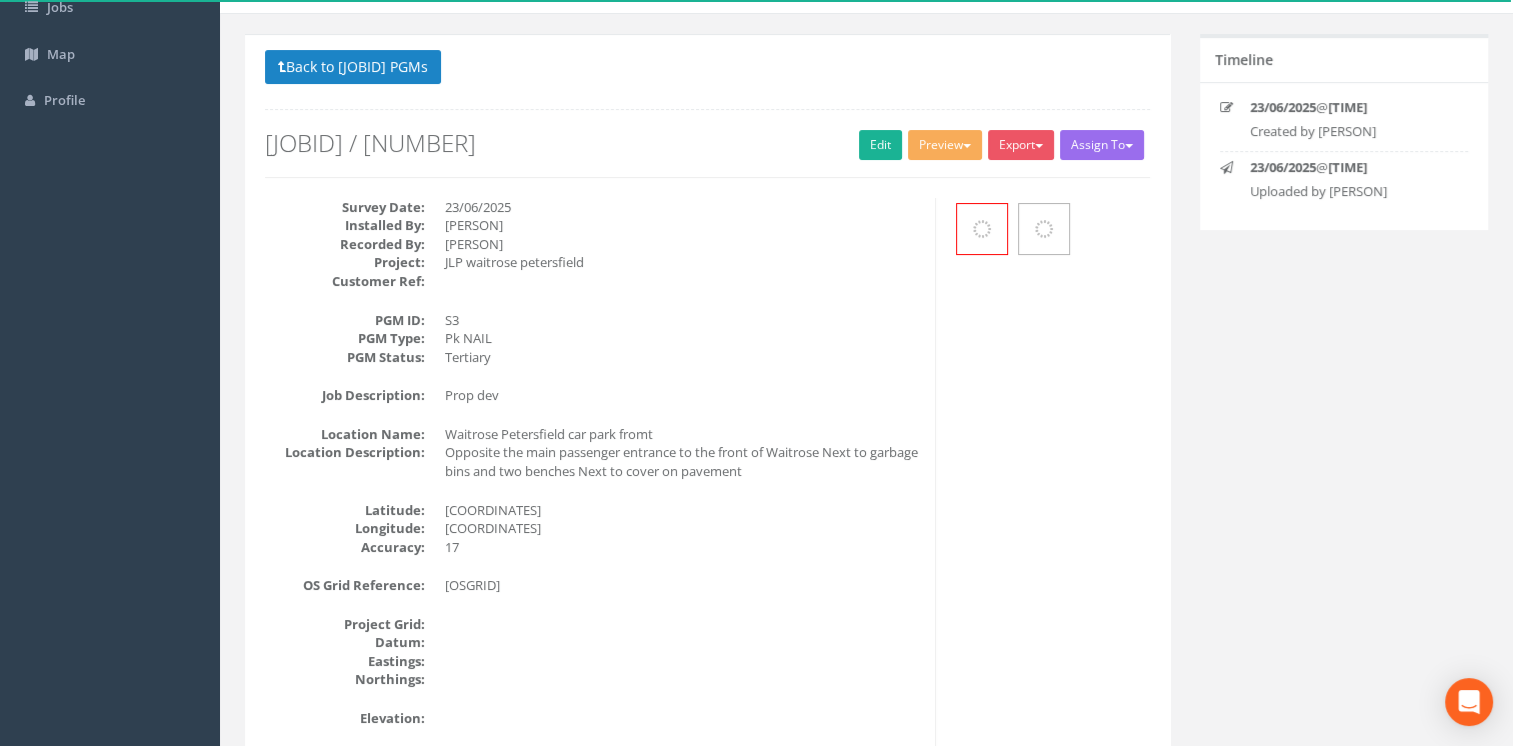 scroll, scrollTop: 0, scrollLeft: 0, axis: both 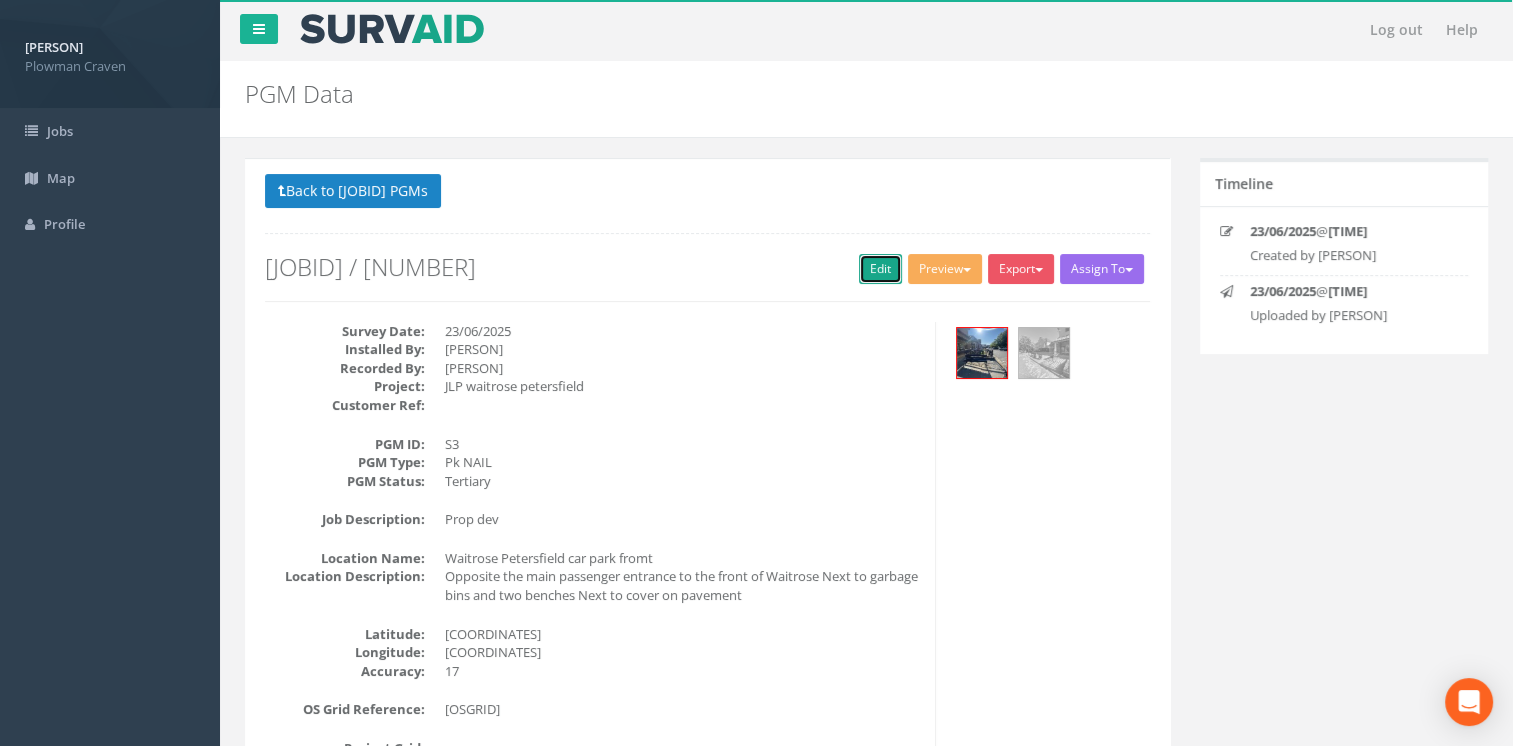 click on "Edit" at bounding box center [880, 269] 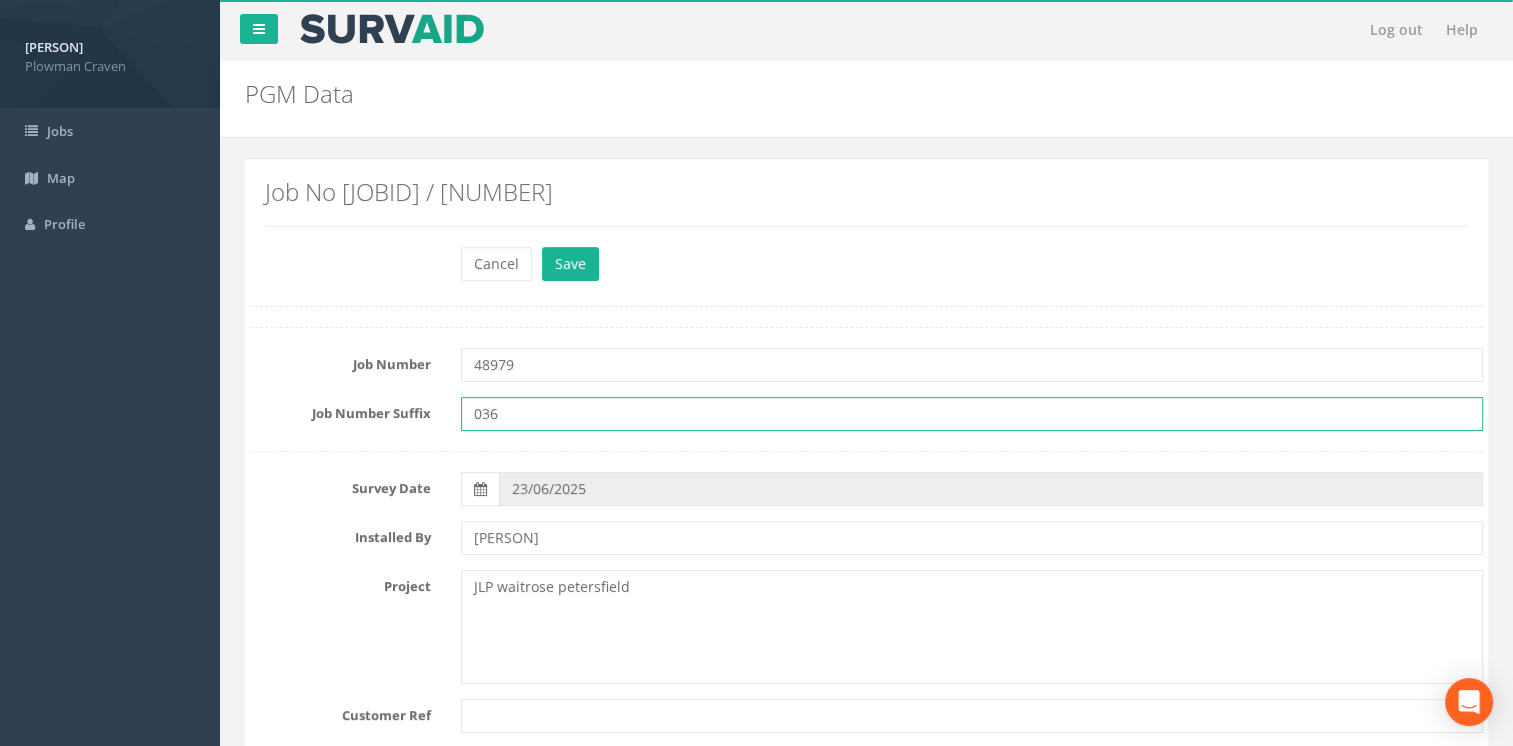 drag, startPoint x: 556, startPoint y: 413, endPoint x: 427, endPoint y: 410, distance: 129.03488 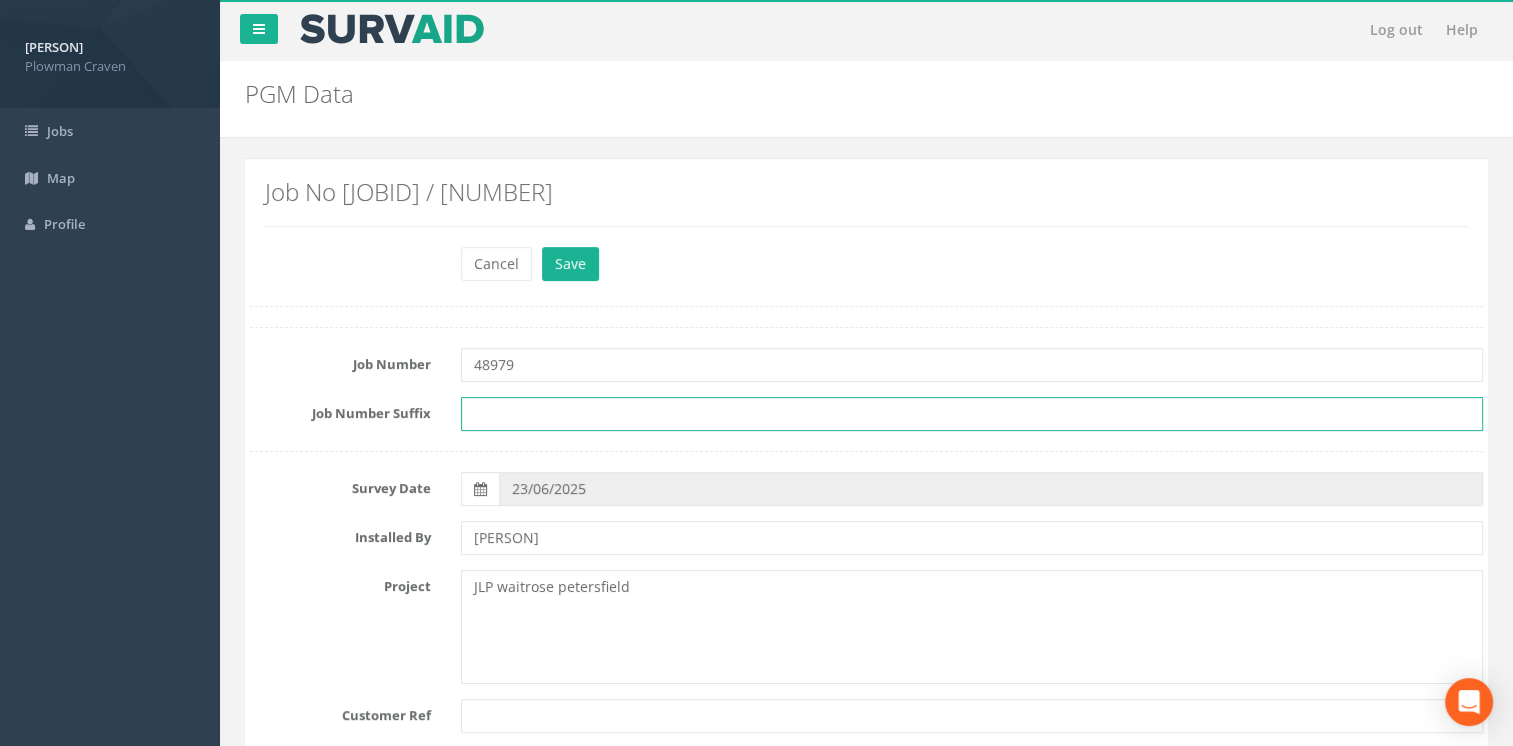 type 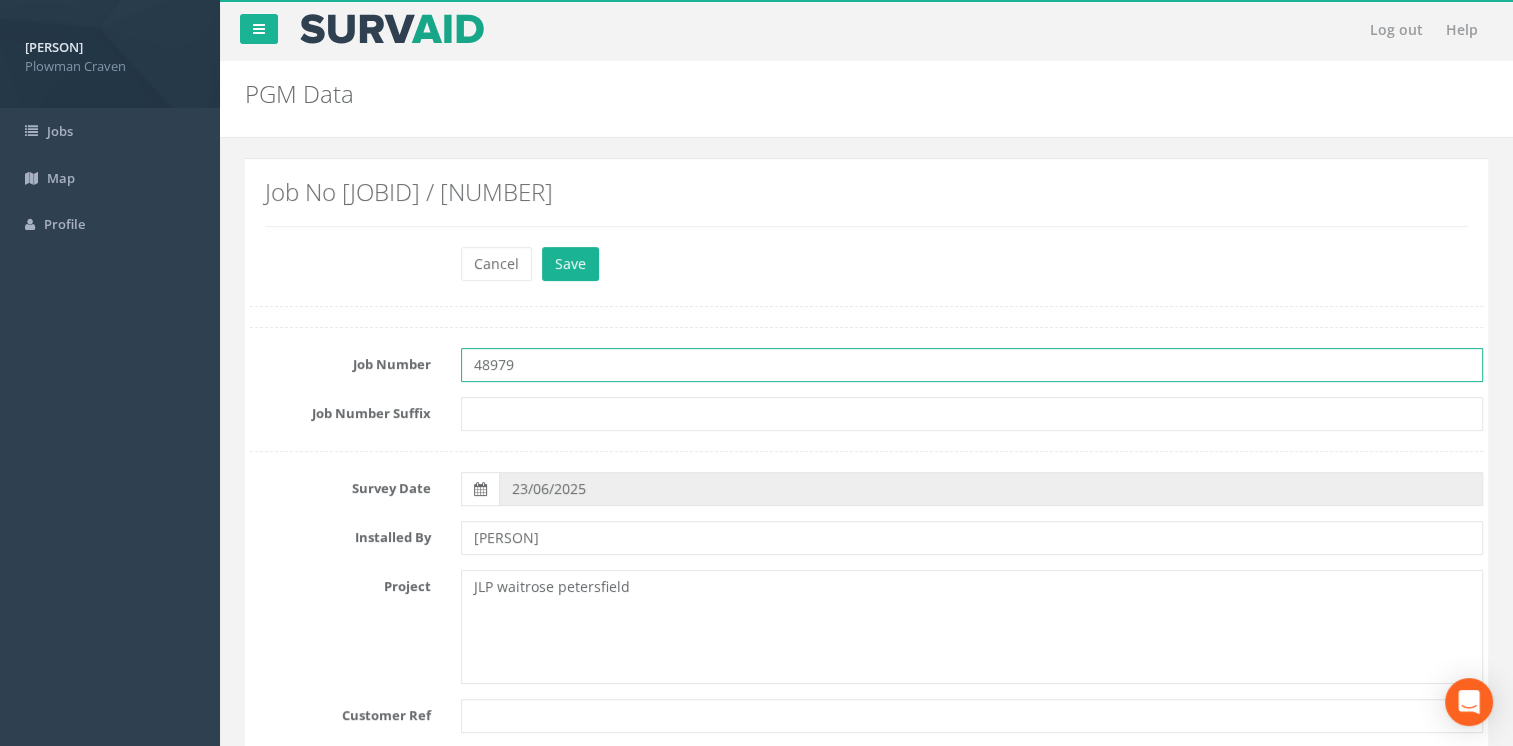drag, startPoint x: 541, startPoint y: 356, endPoint x: 533, endPoint y: 363, distance: 10.630146 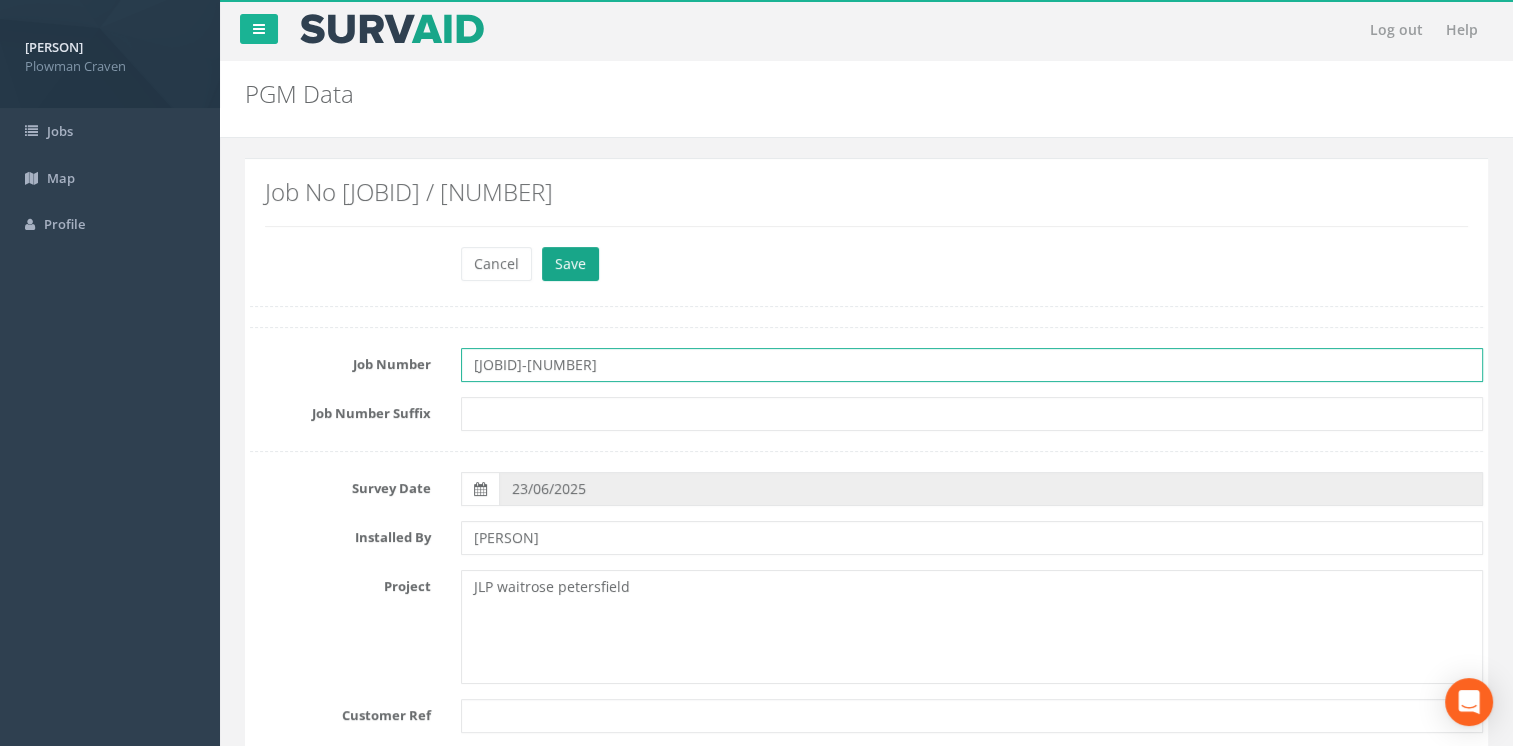 type on "[JOBID]-[NUMBER]" 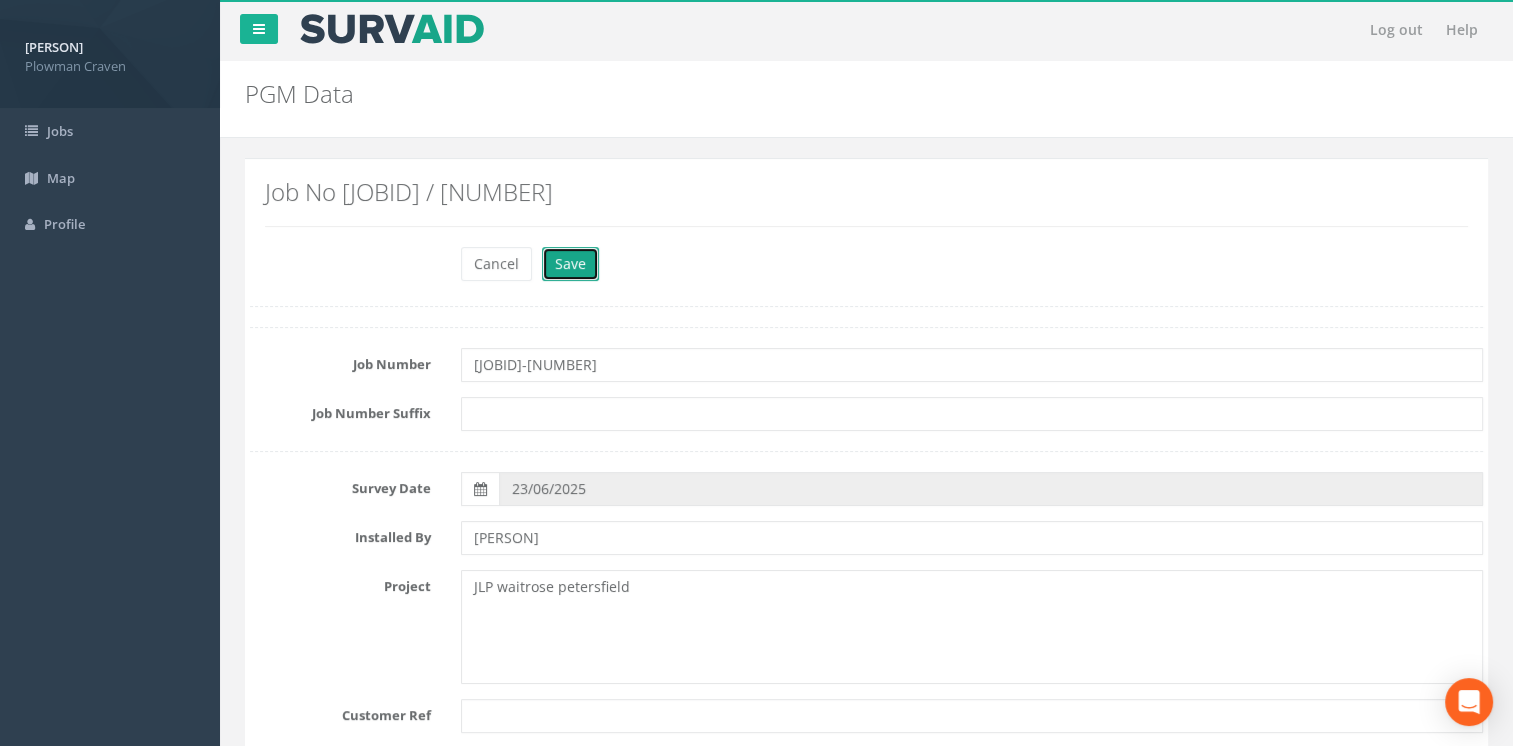 click on "Save" at bounding box center (570, 264) 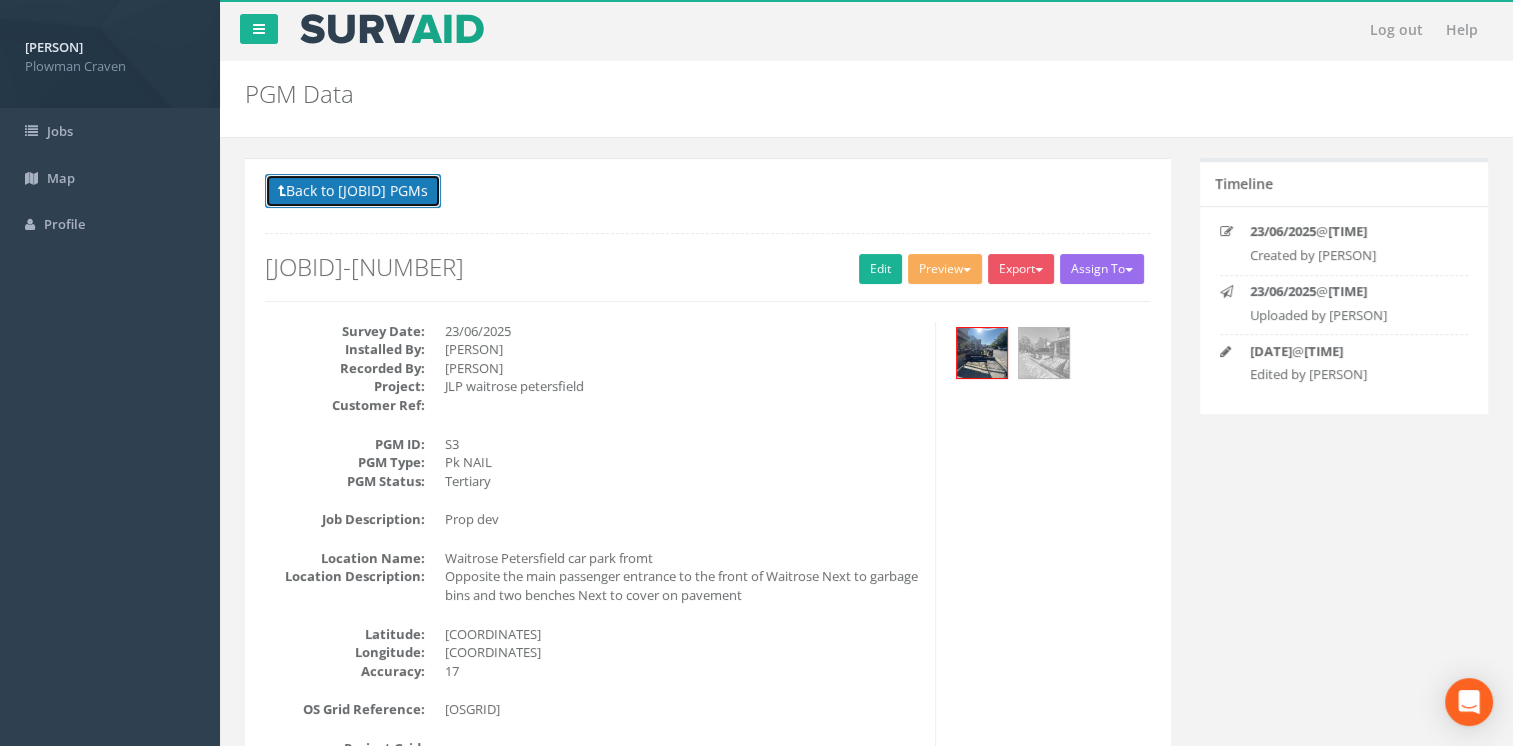 click on "Back to [JOBID] PGMs" at bounding box center (353, 191) 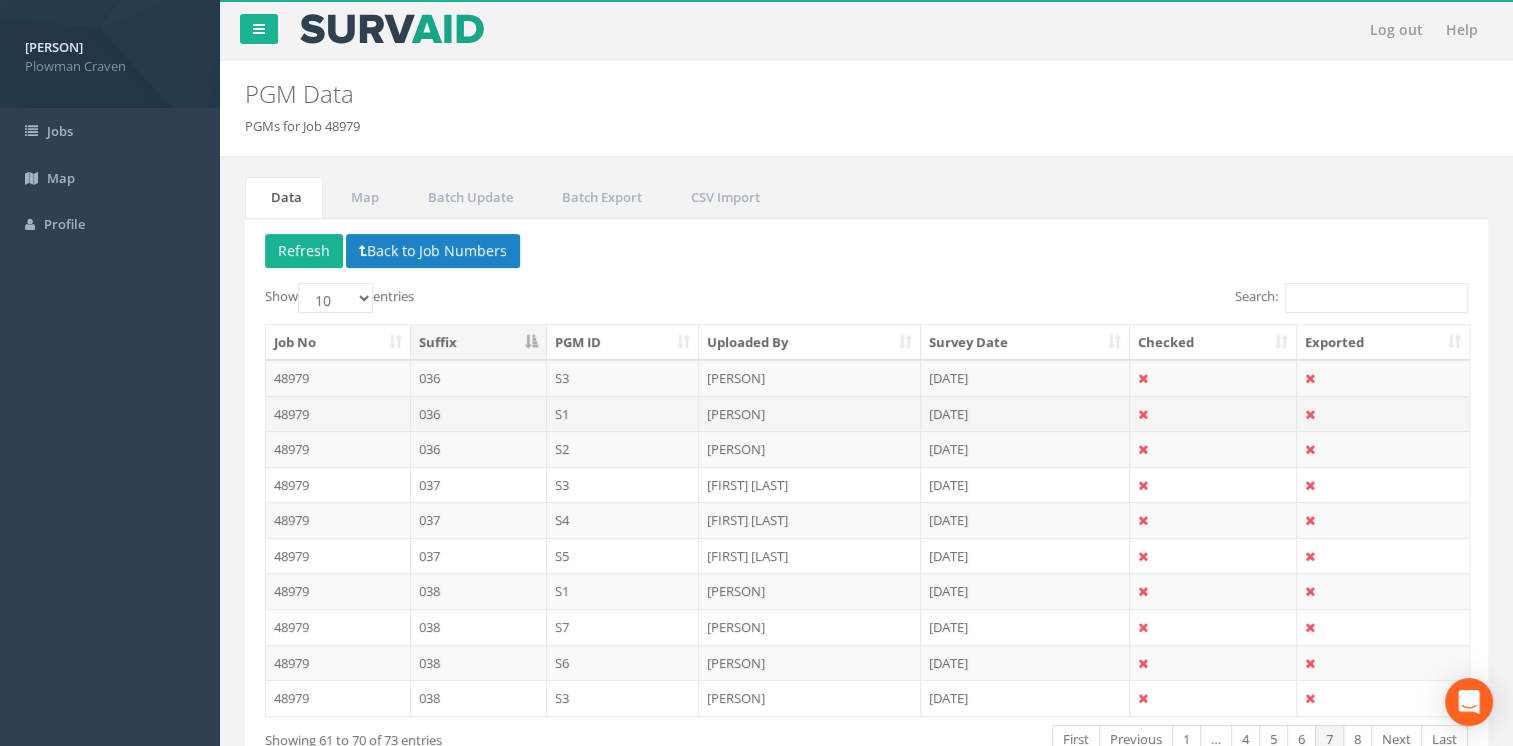 click on "036" at bounding box center [479, 414] 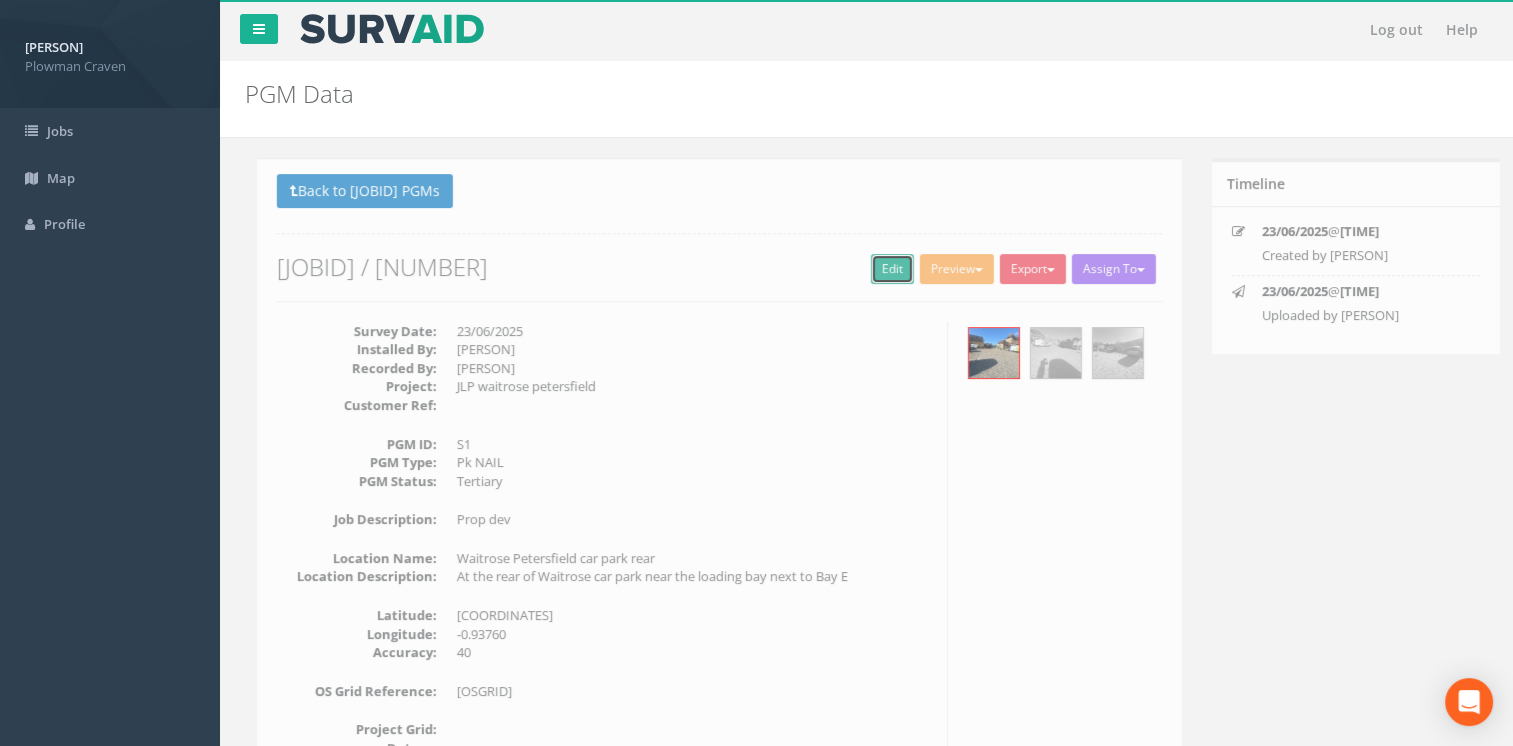 click on "Edit" at bounding box center (880, 269) 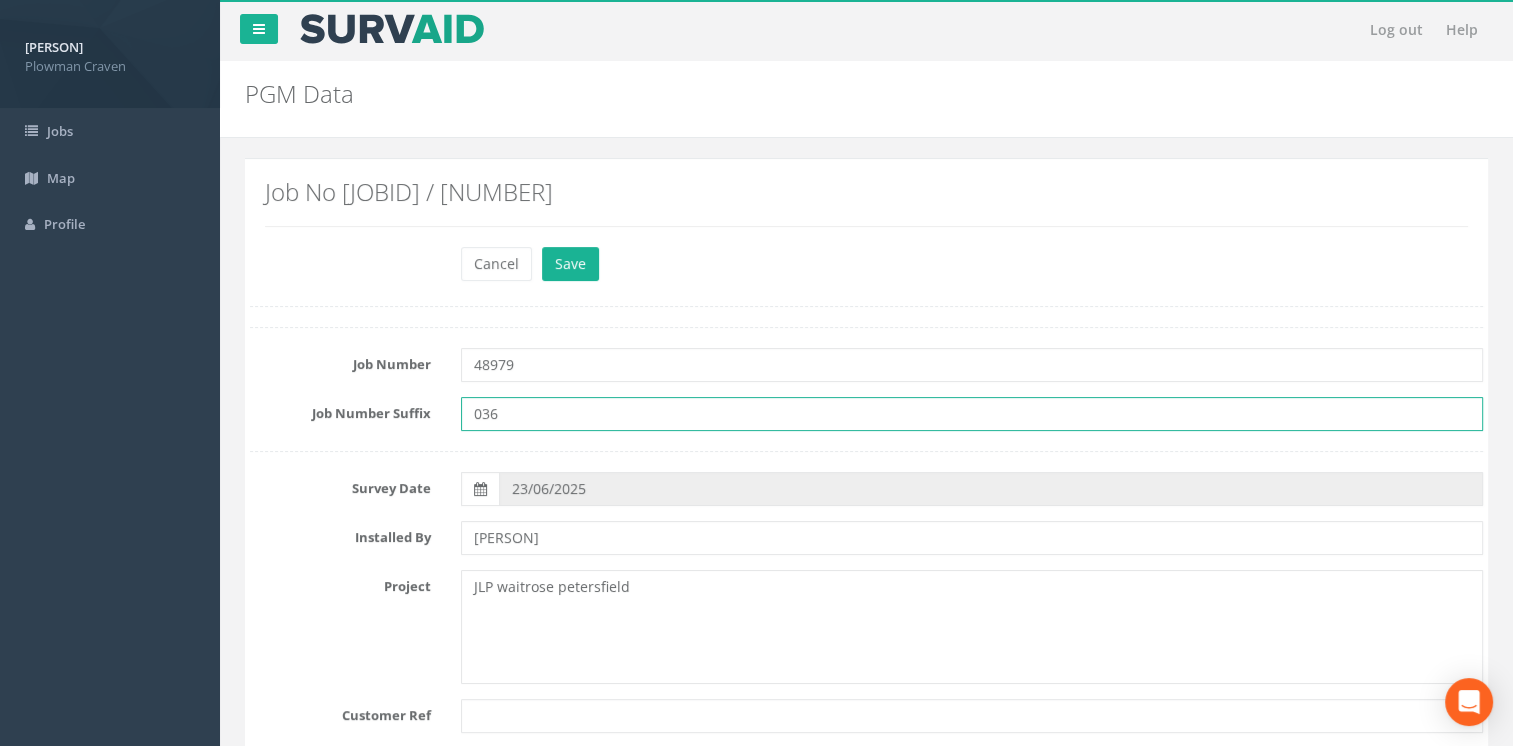 drag, startPoint x: 517, startPoint y: 409, endPoint x: 436, endPoint y: 407, distance: 81.02469 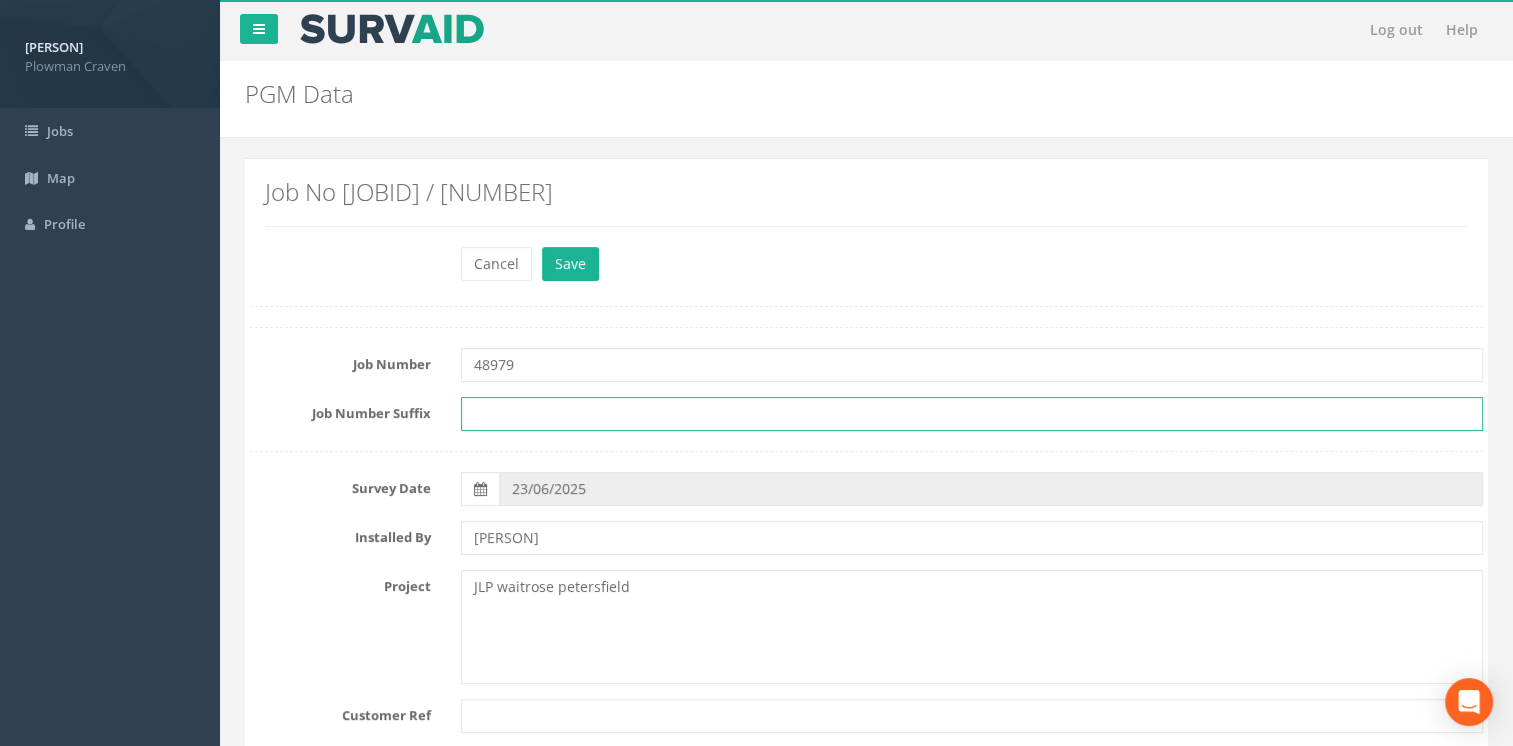 type 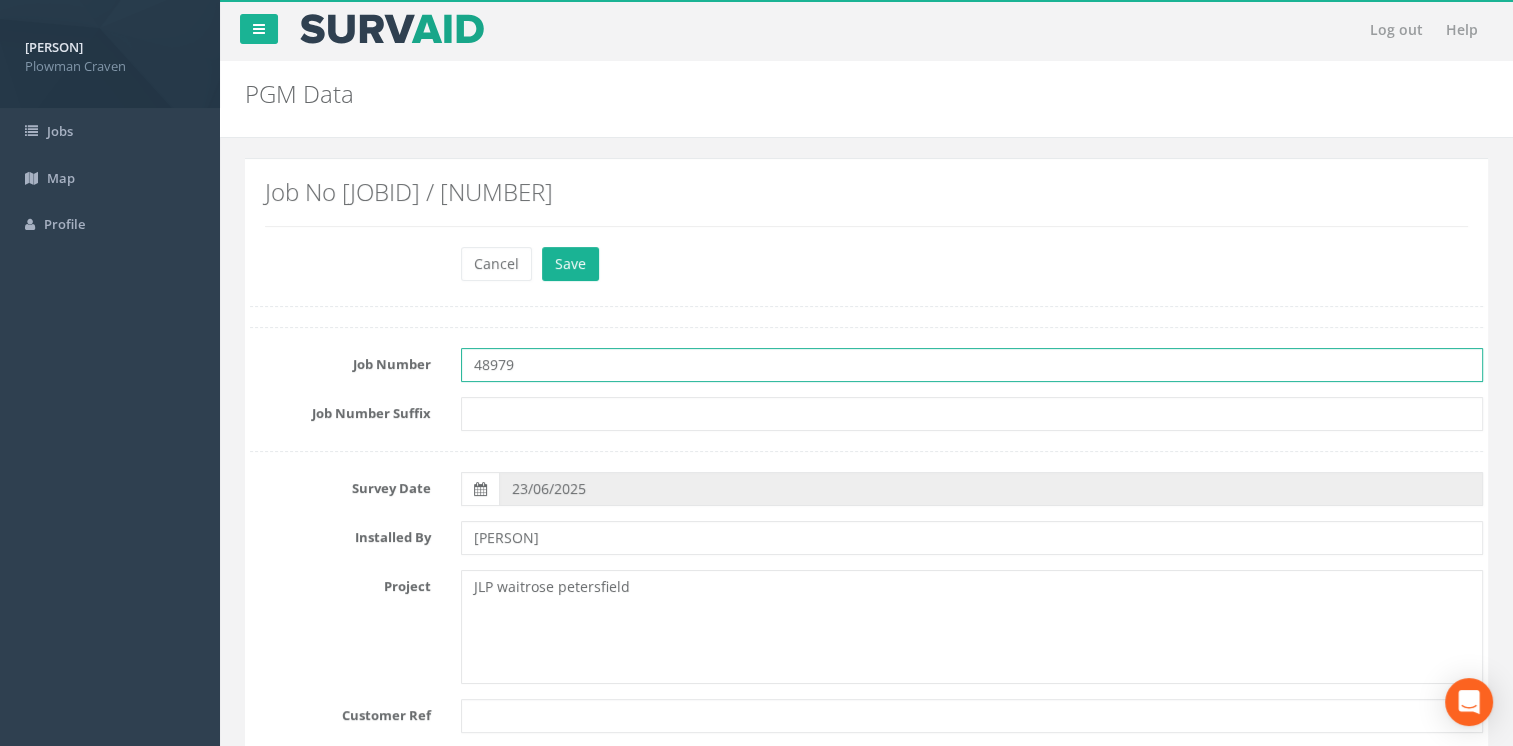click on "48979" at bounding box center (972, 365) 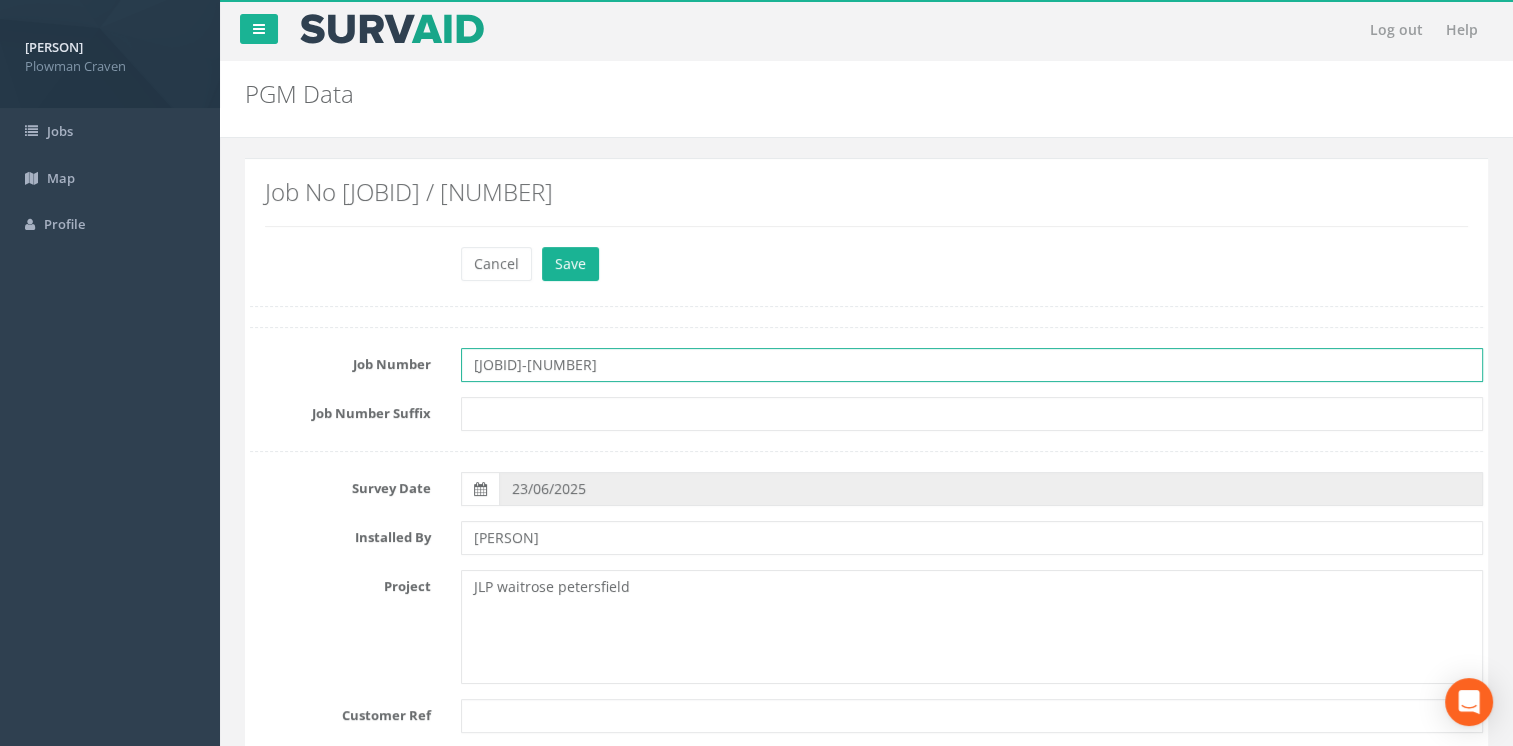 type on "[JOBID]-[NUMBER]" 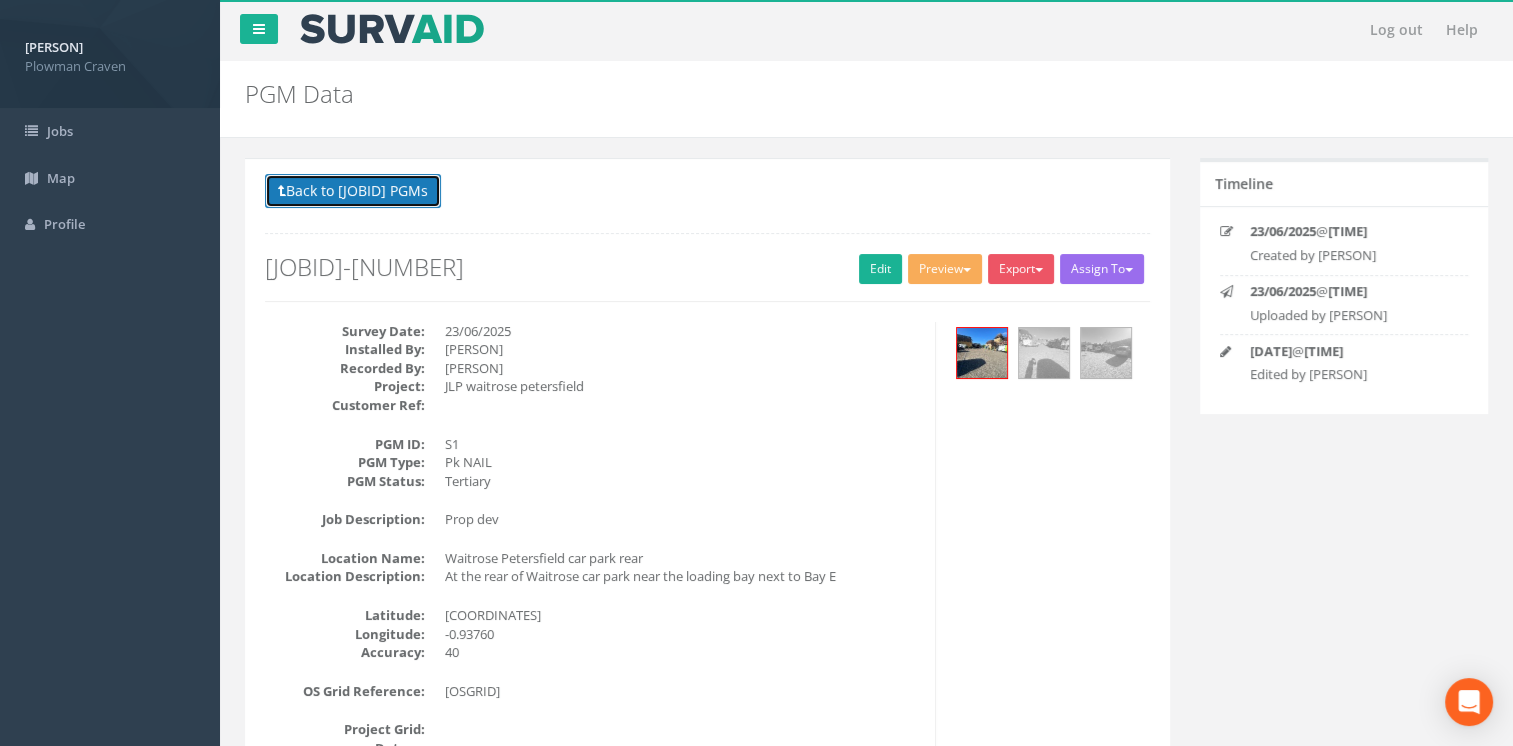 click at bounding box center [282, 191] 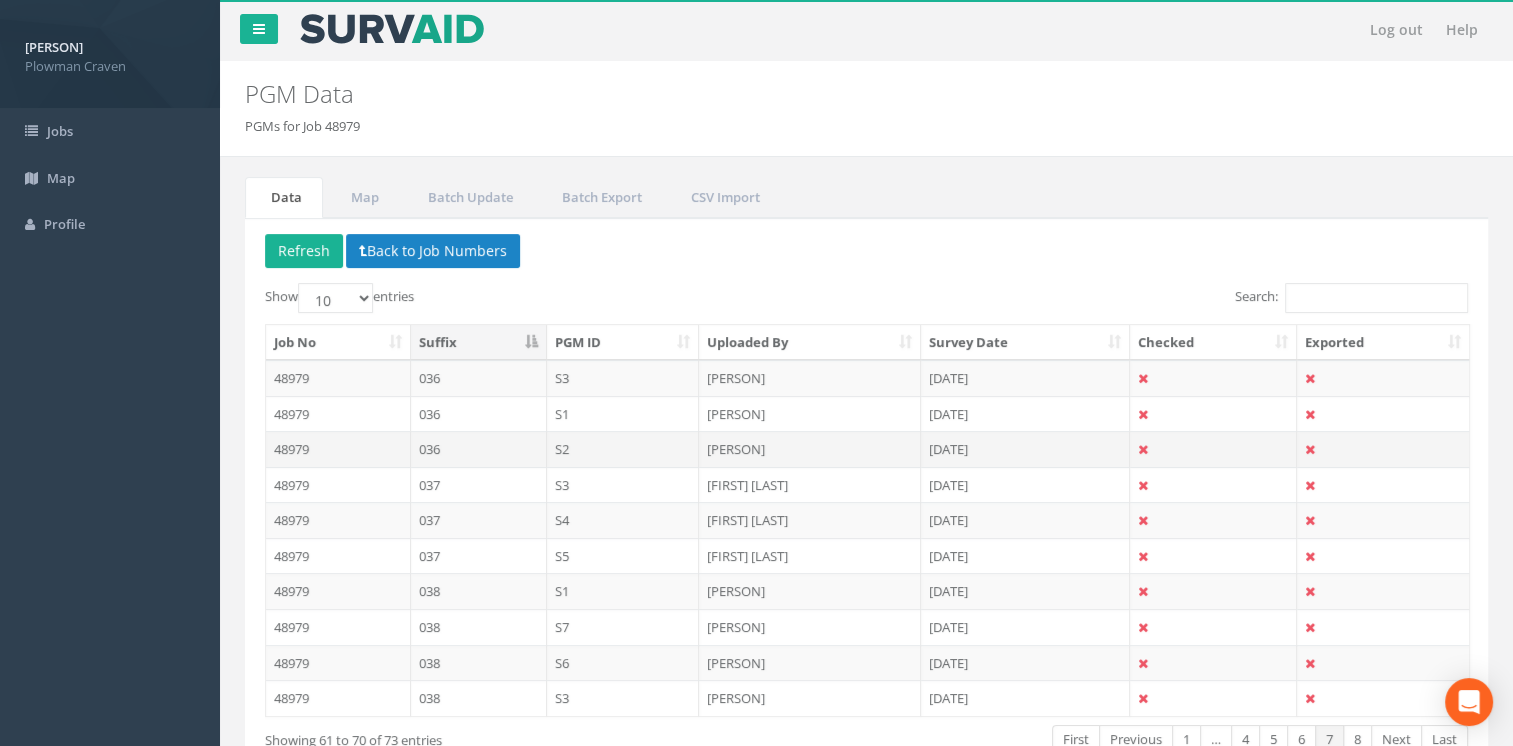 click on "036" at bounding box center (479, 378) 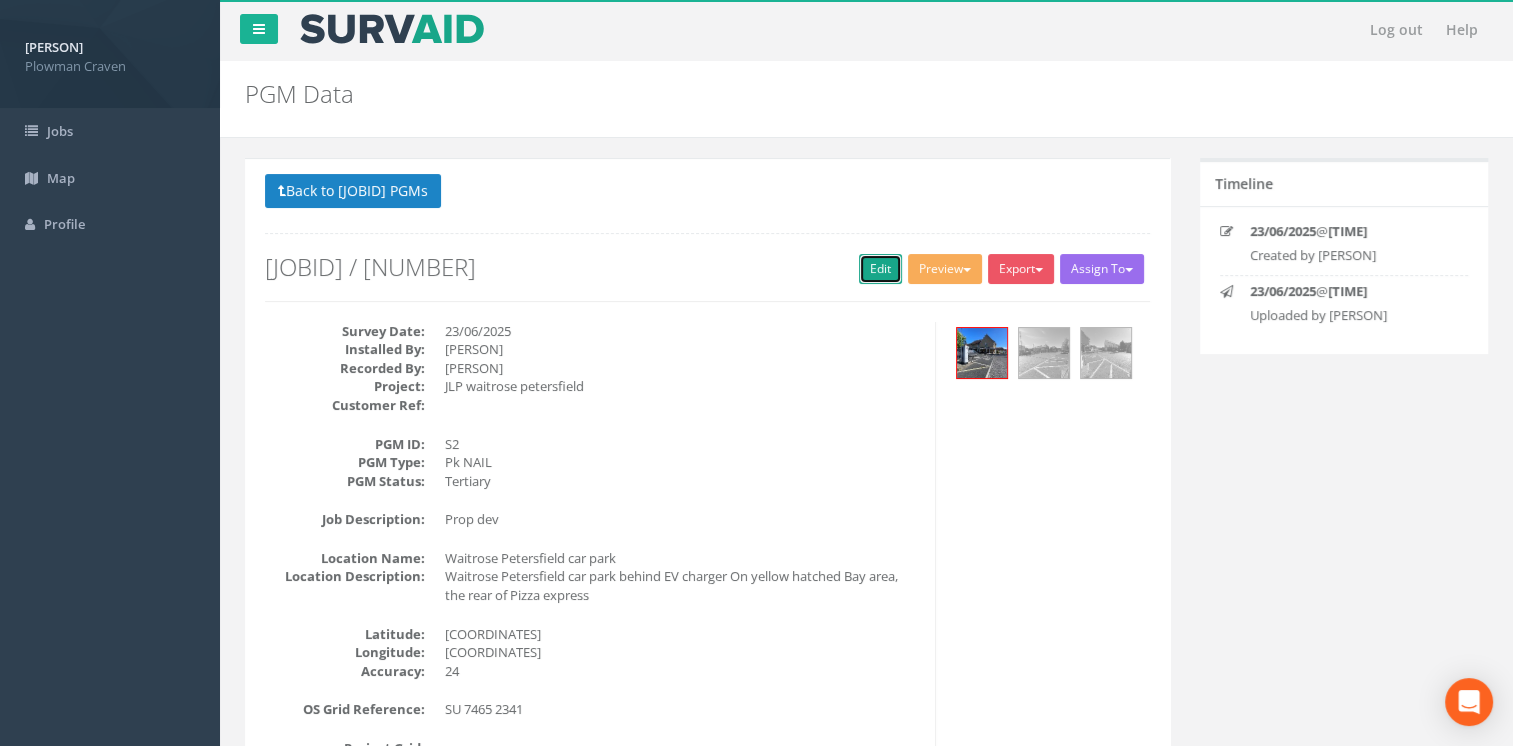 click on "Edit" at bounding box center [880, 269] 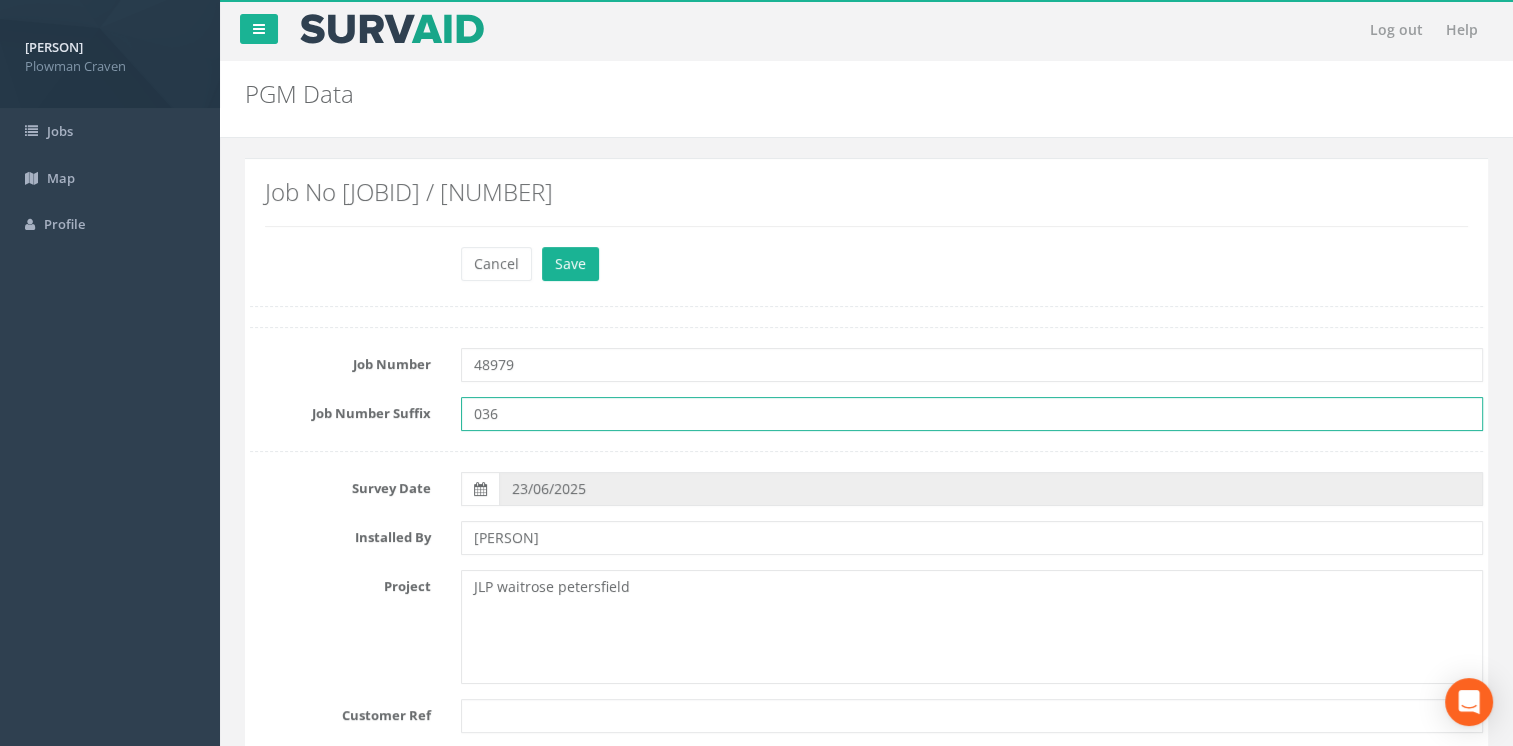 drag, startPoint x: 508, startPoint y: 405, endPoint x: 460, endPoint y: 403, distance: 48.04165 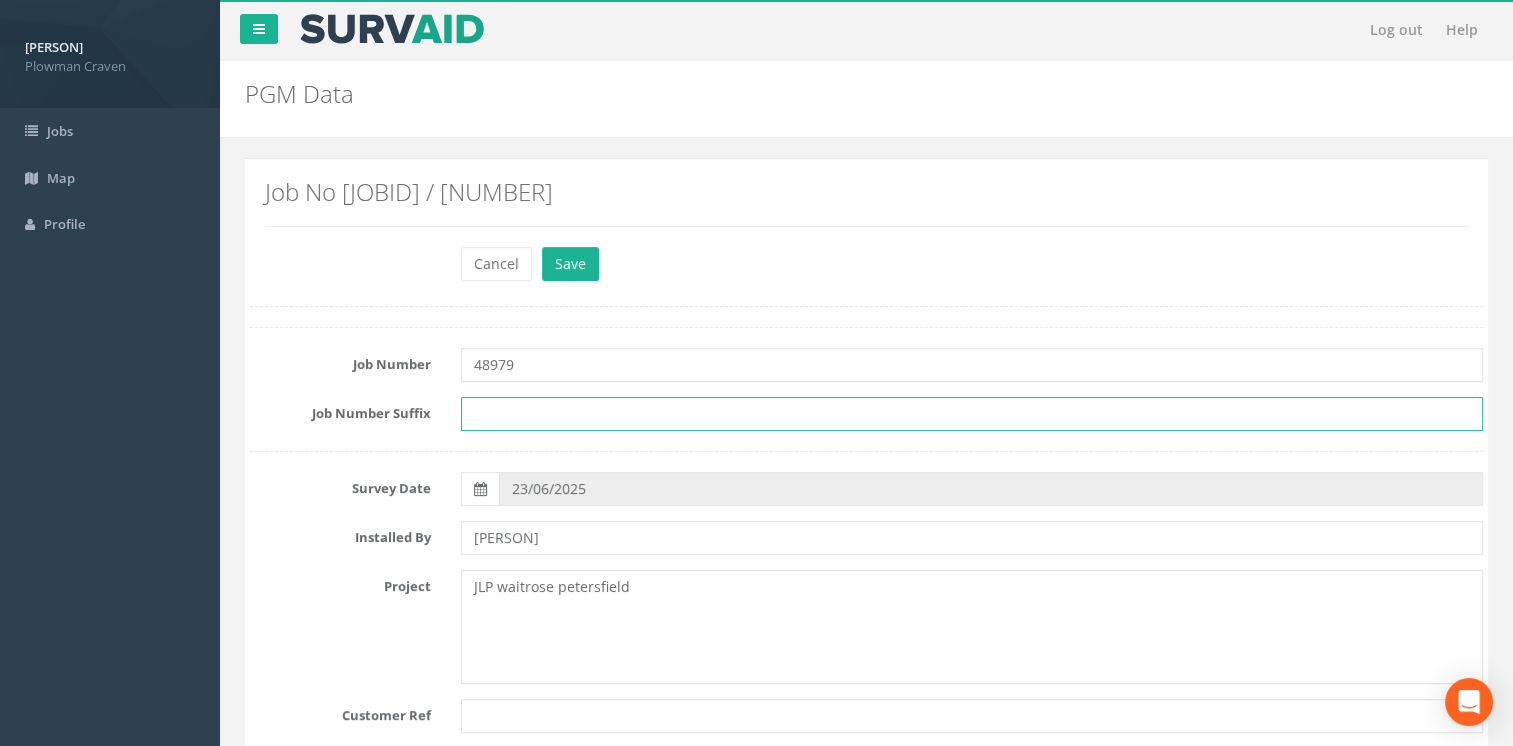 type 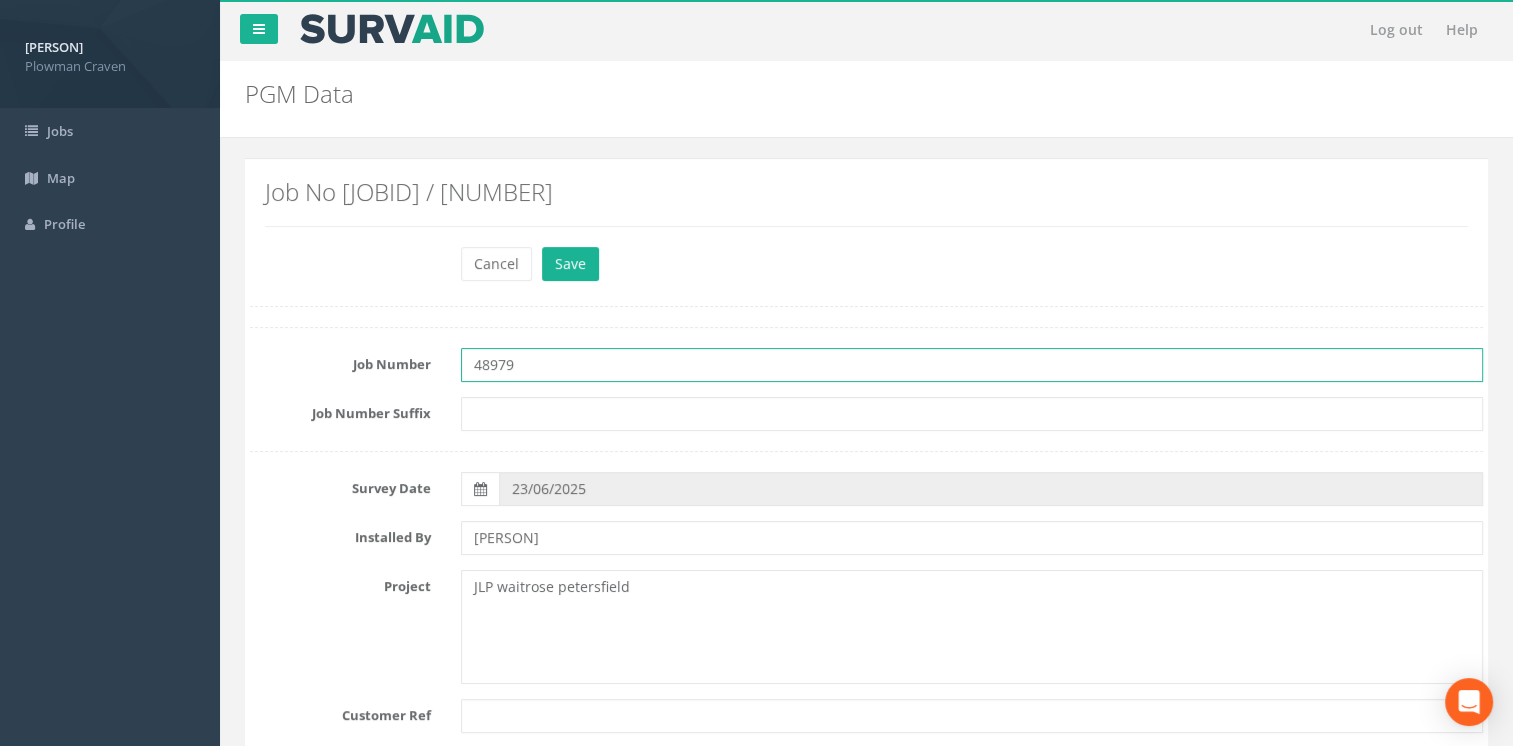 click on "48979" at bounding box center [972, 365] 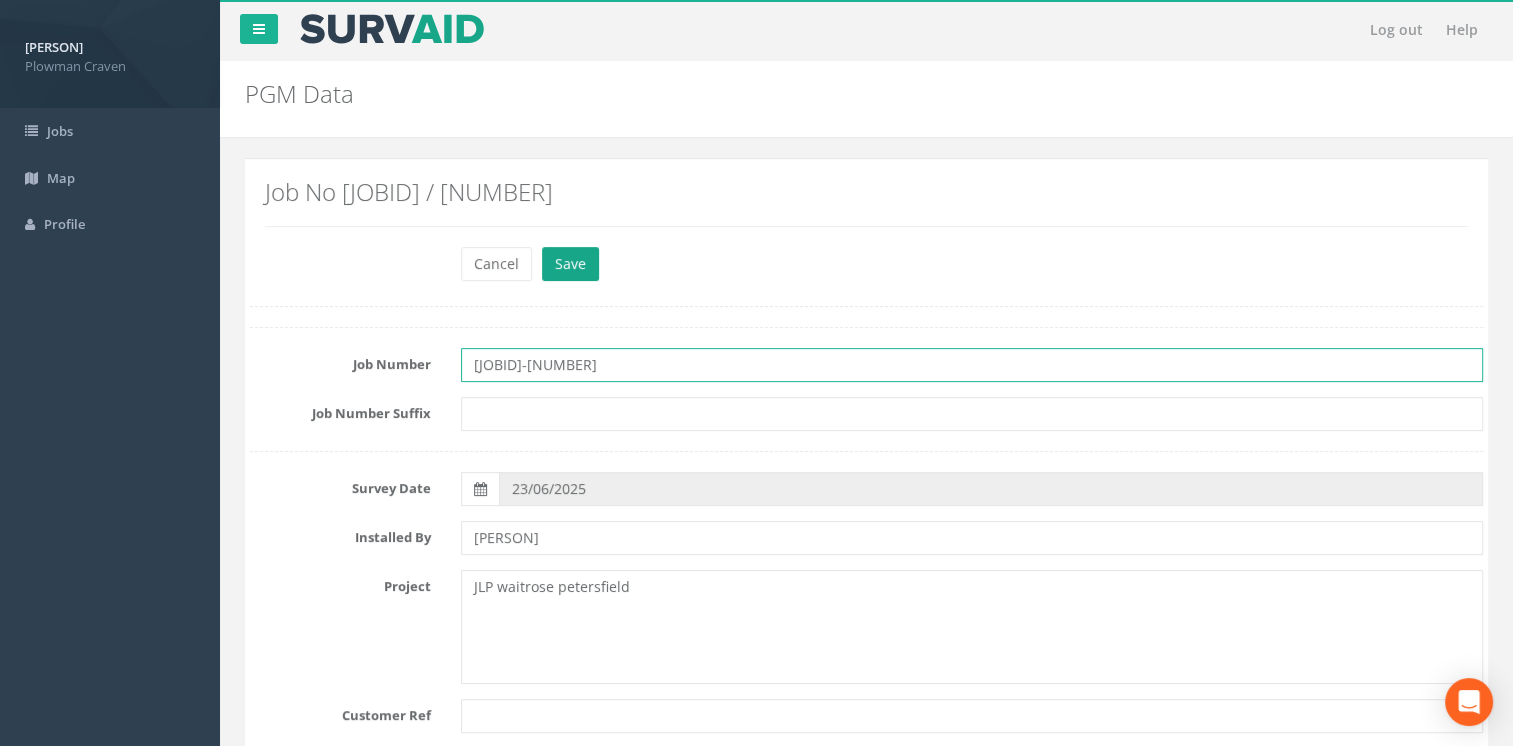 type on "[JOBID]-[NUMBER]" 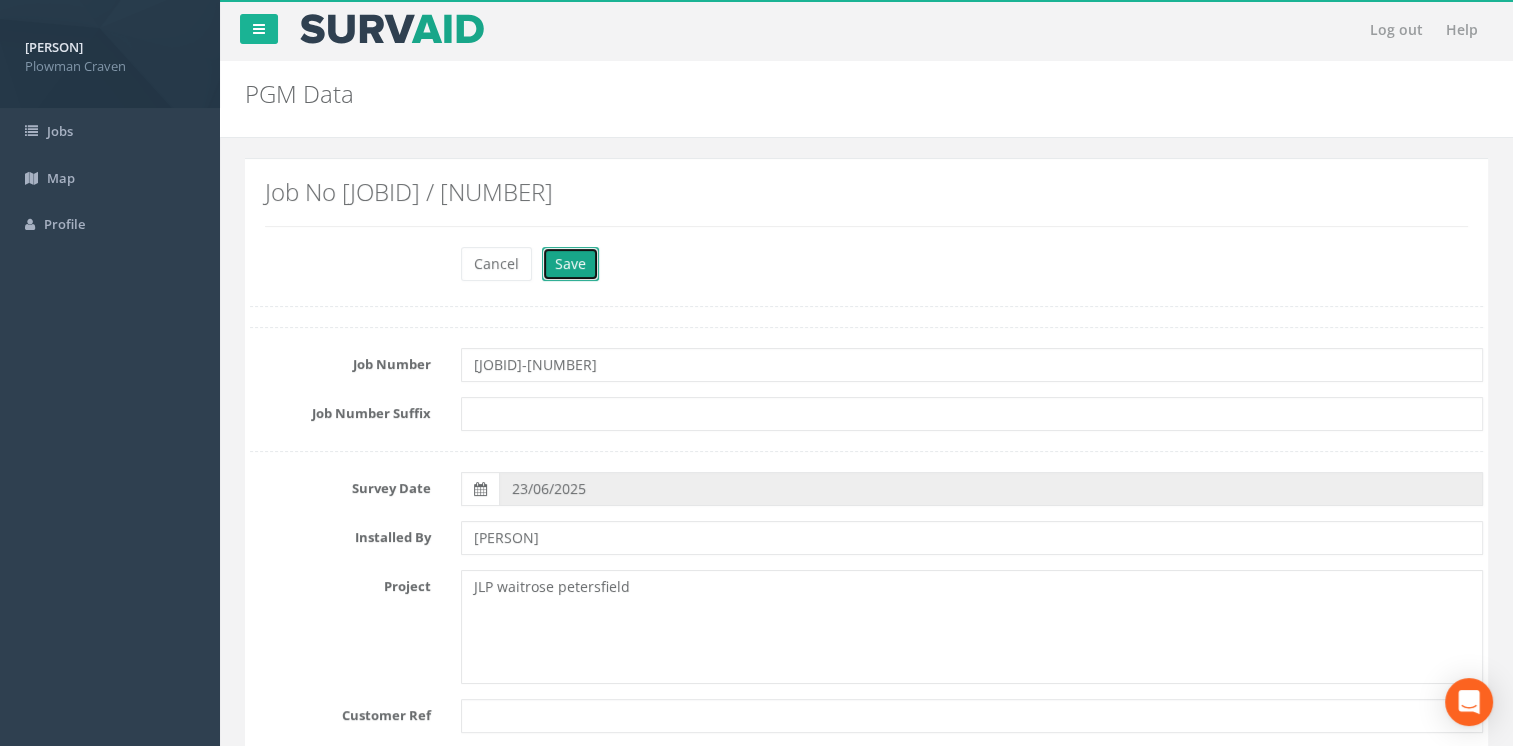 click on "Save" at bounding box center (570, 264) 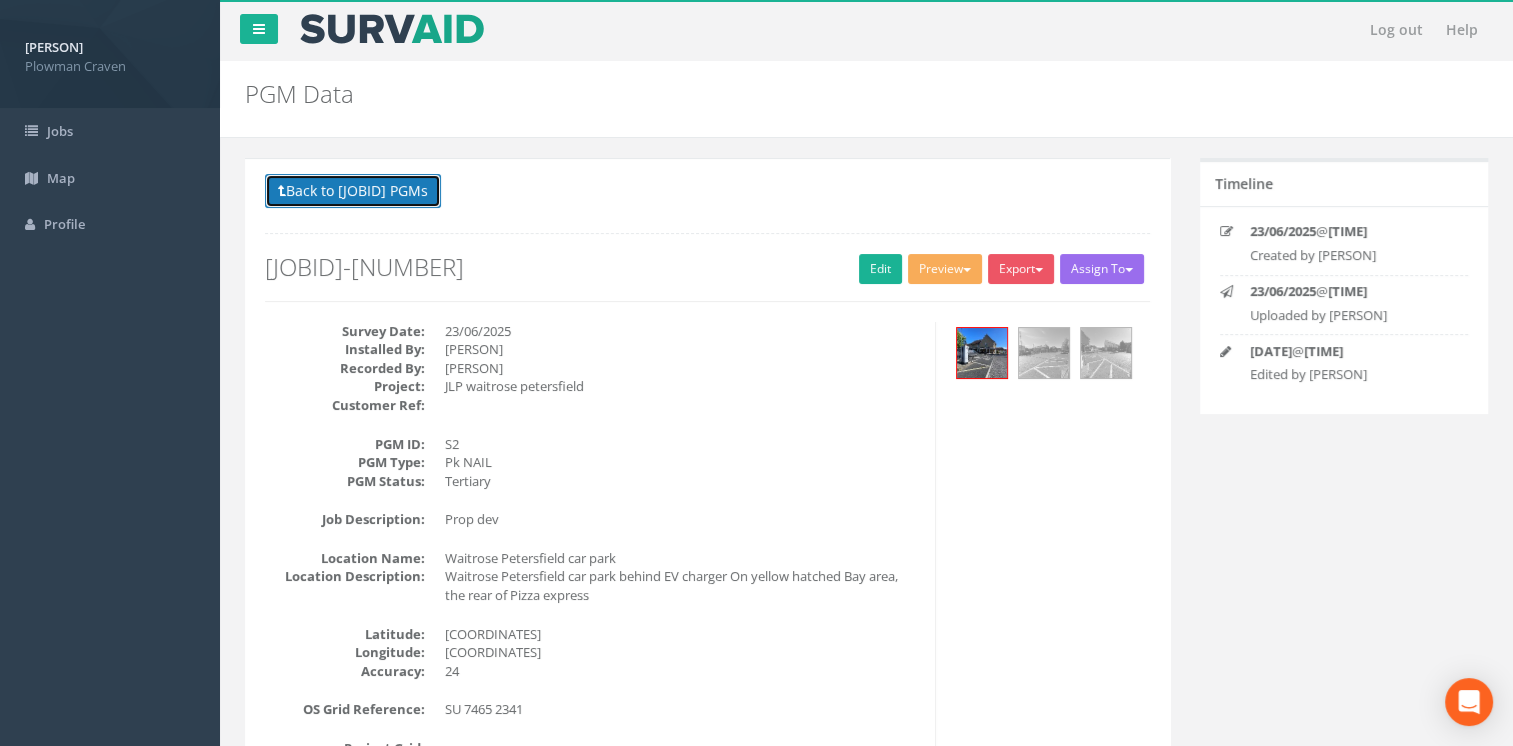 click on "Back to [JOBID] PGMs" at bounding box center (353, 191) 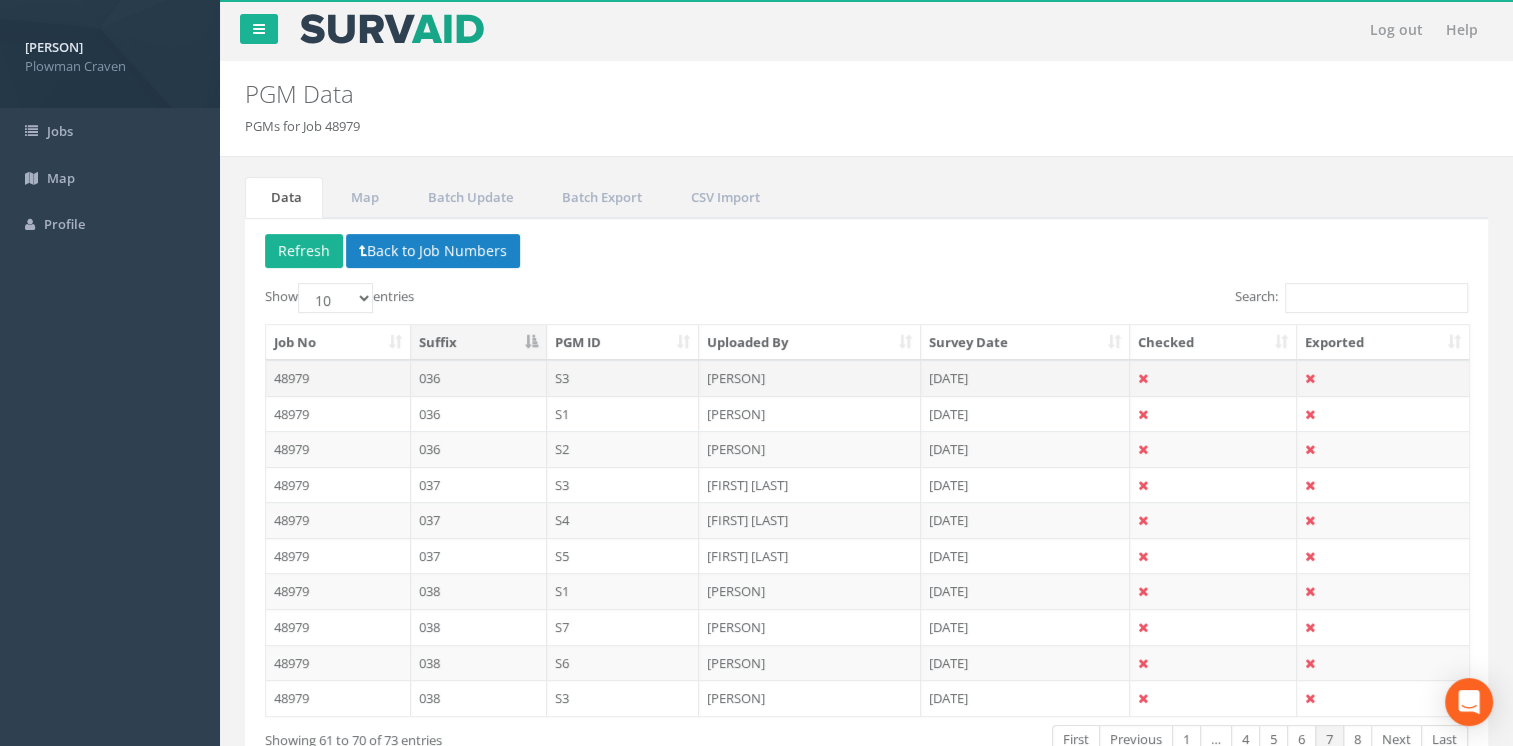 click on "036" at bounding box center (479, 378) 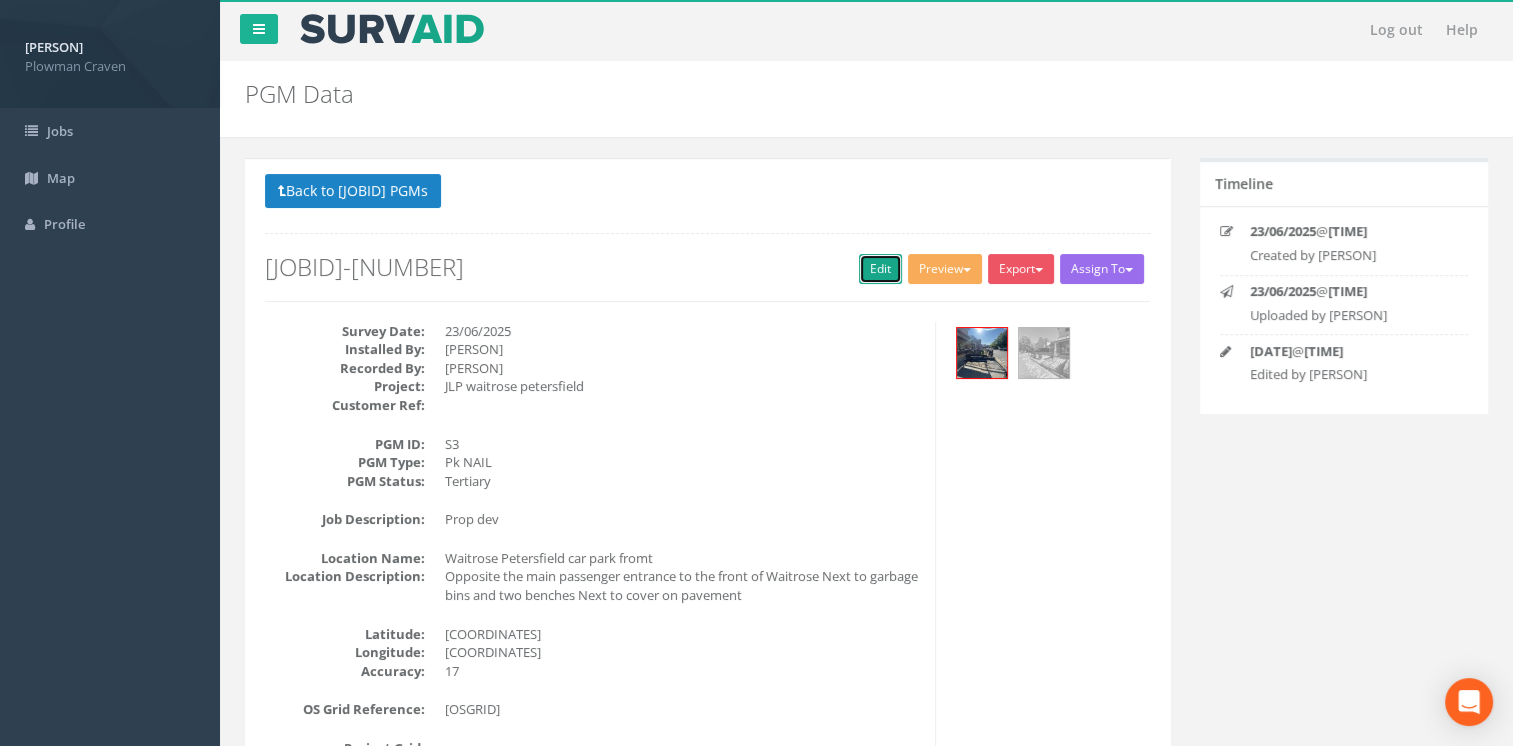 click on "Edit" at bounding box center (880, 269) 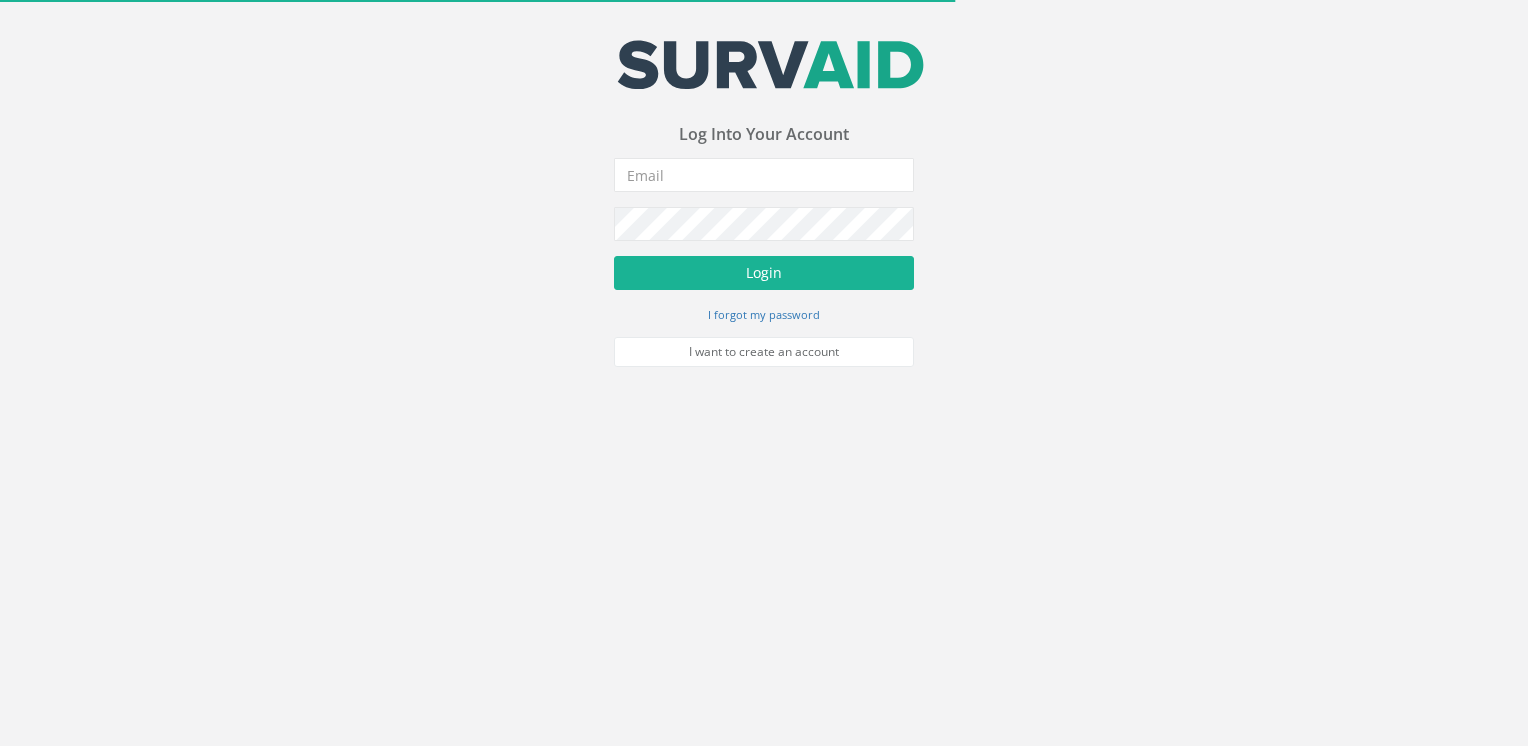 scroll, scrollTop: 0, scrollLeft: 0, axis: both 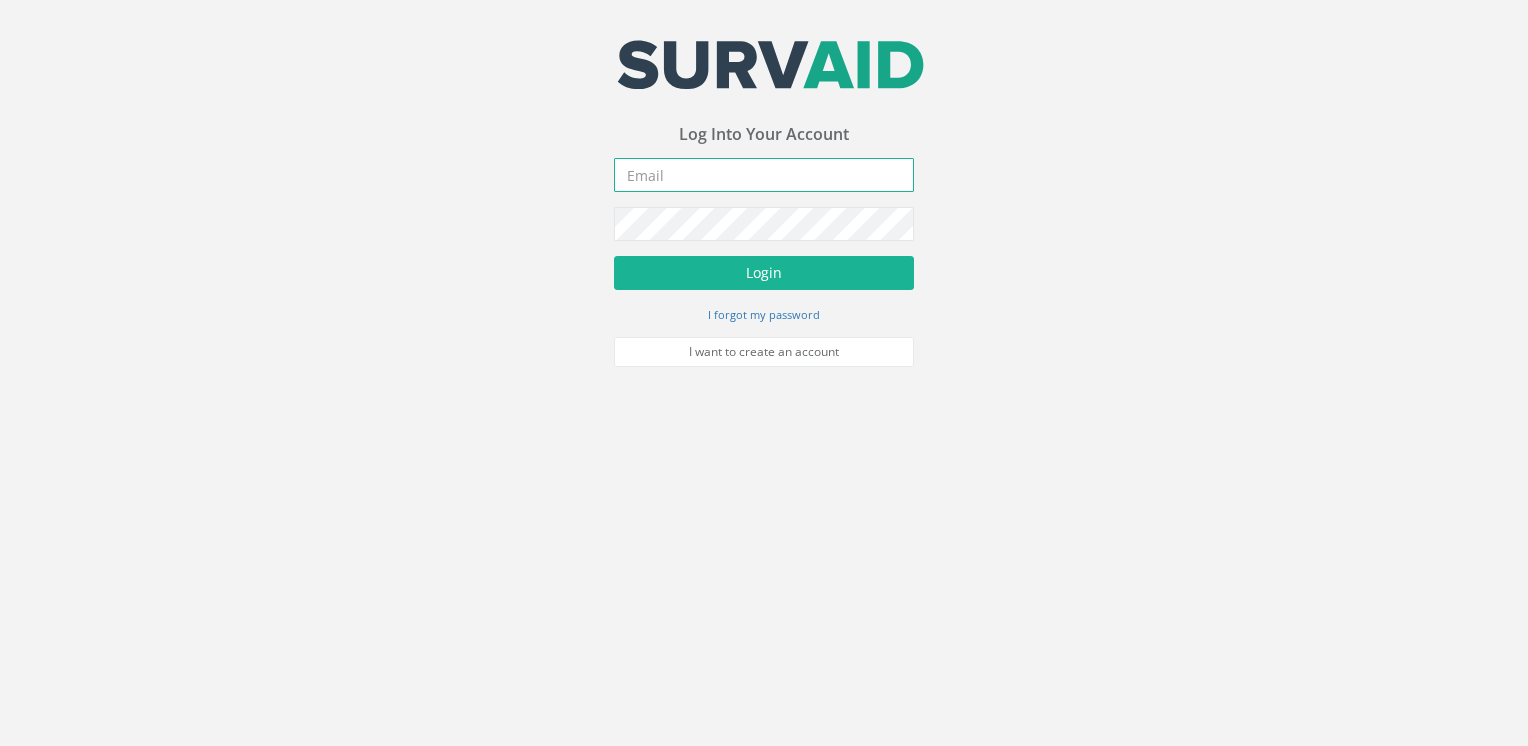 click at bounding box center [764, 175] 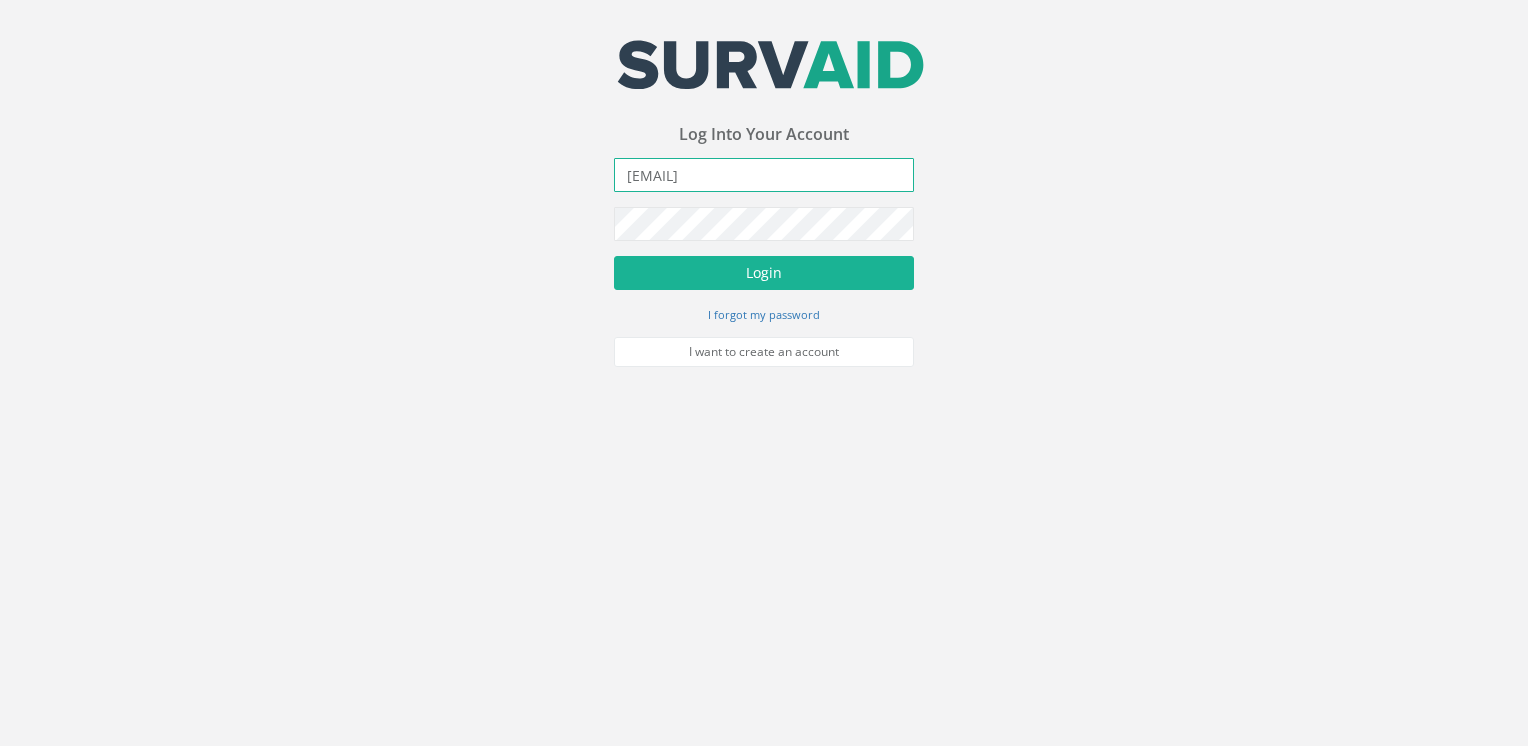 type on "[EMAIL]" 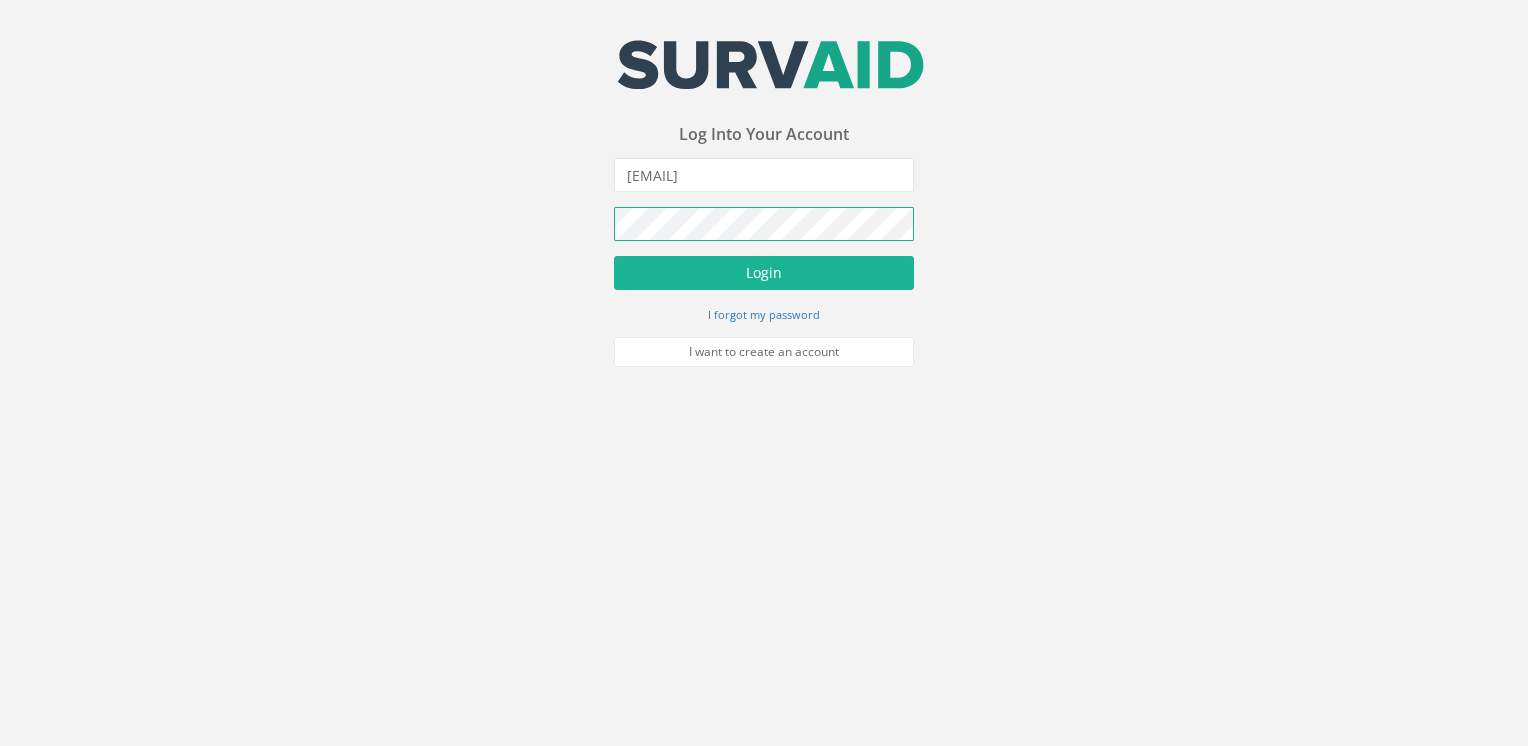 click on "Login" at bounding box center [764, 273] 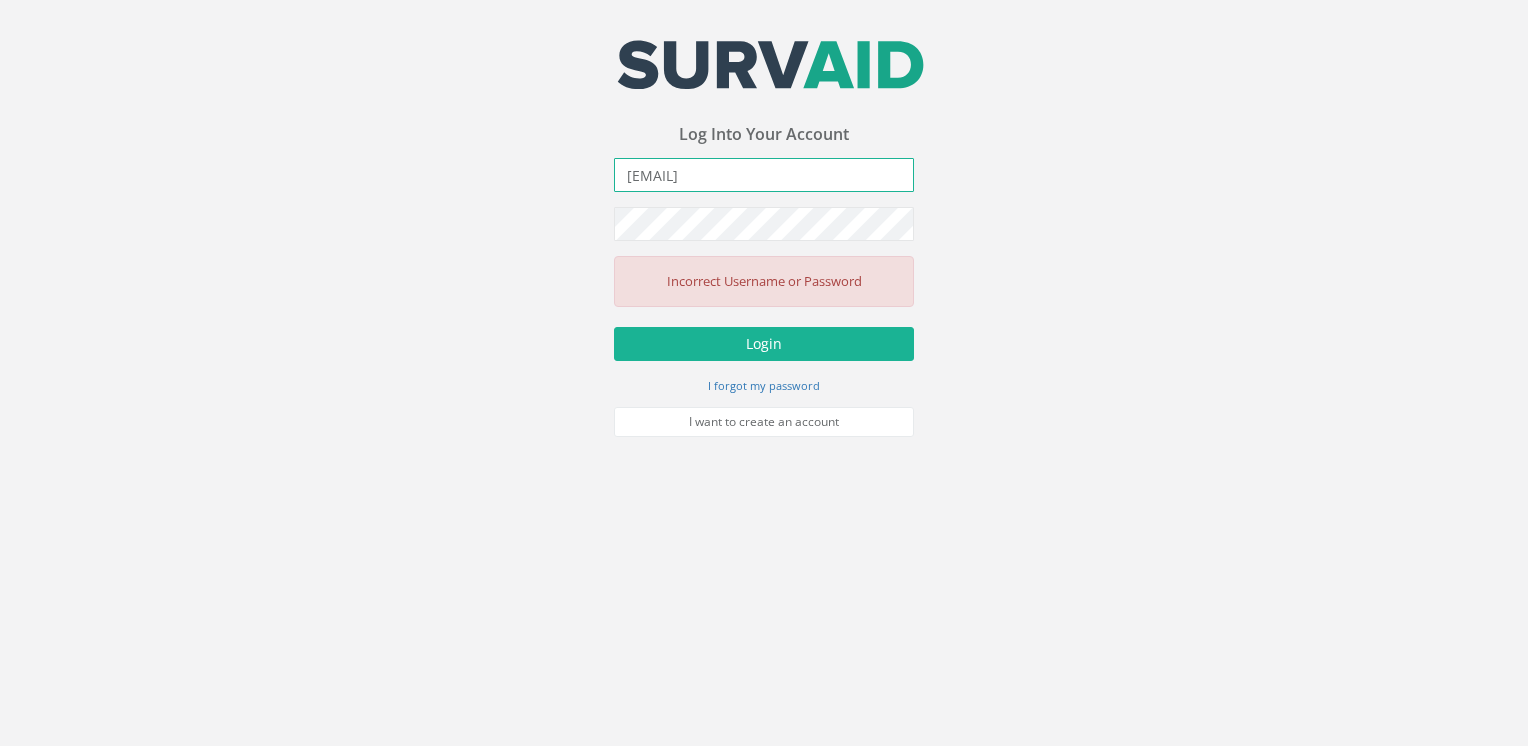 click on "[EMAIL]" at bounding box center [764, 175] 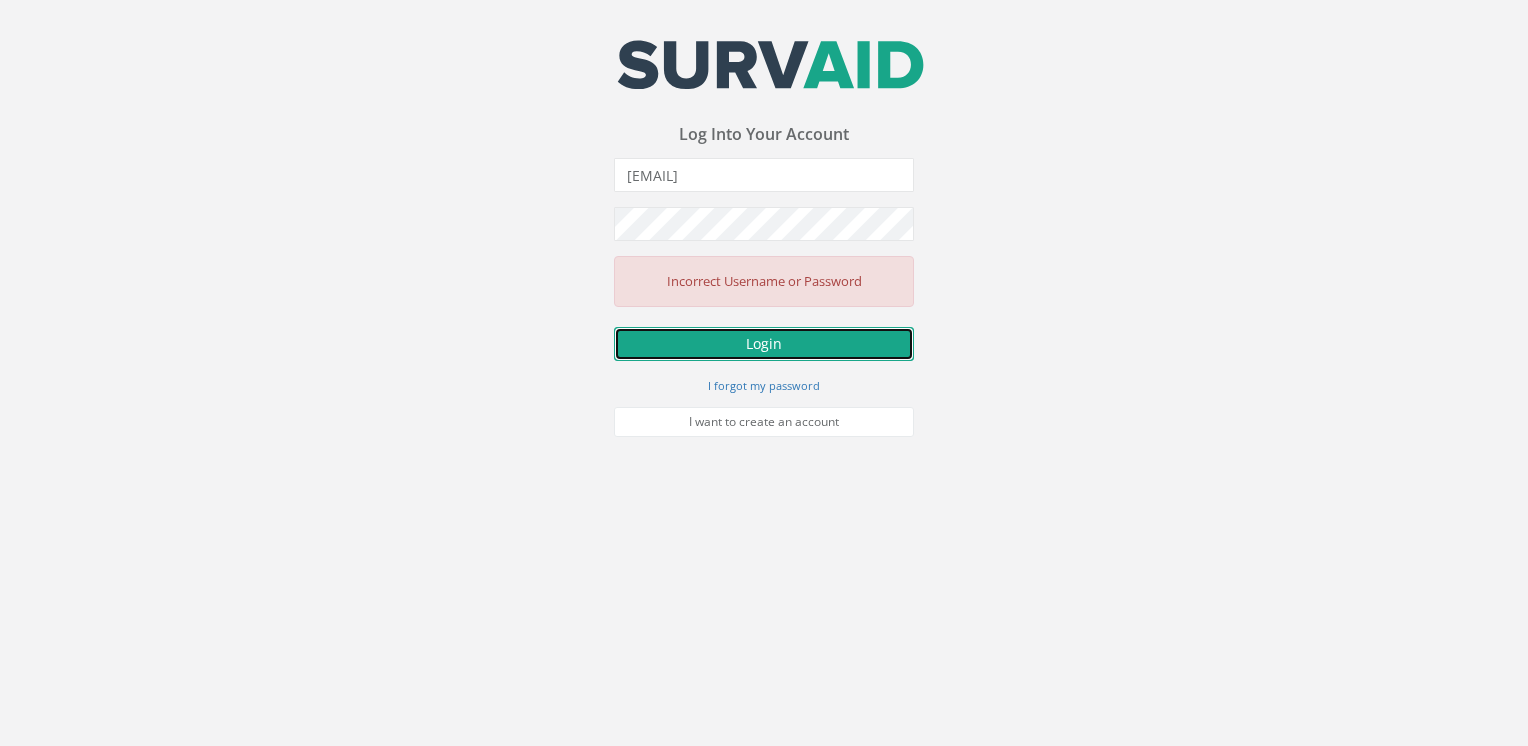 click on "Login" at bounding box center (764, 344) 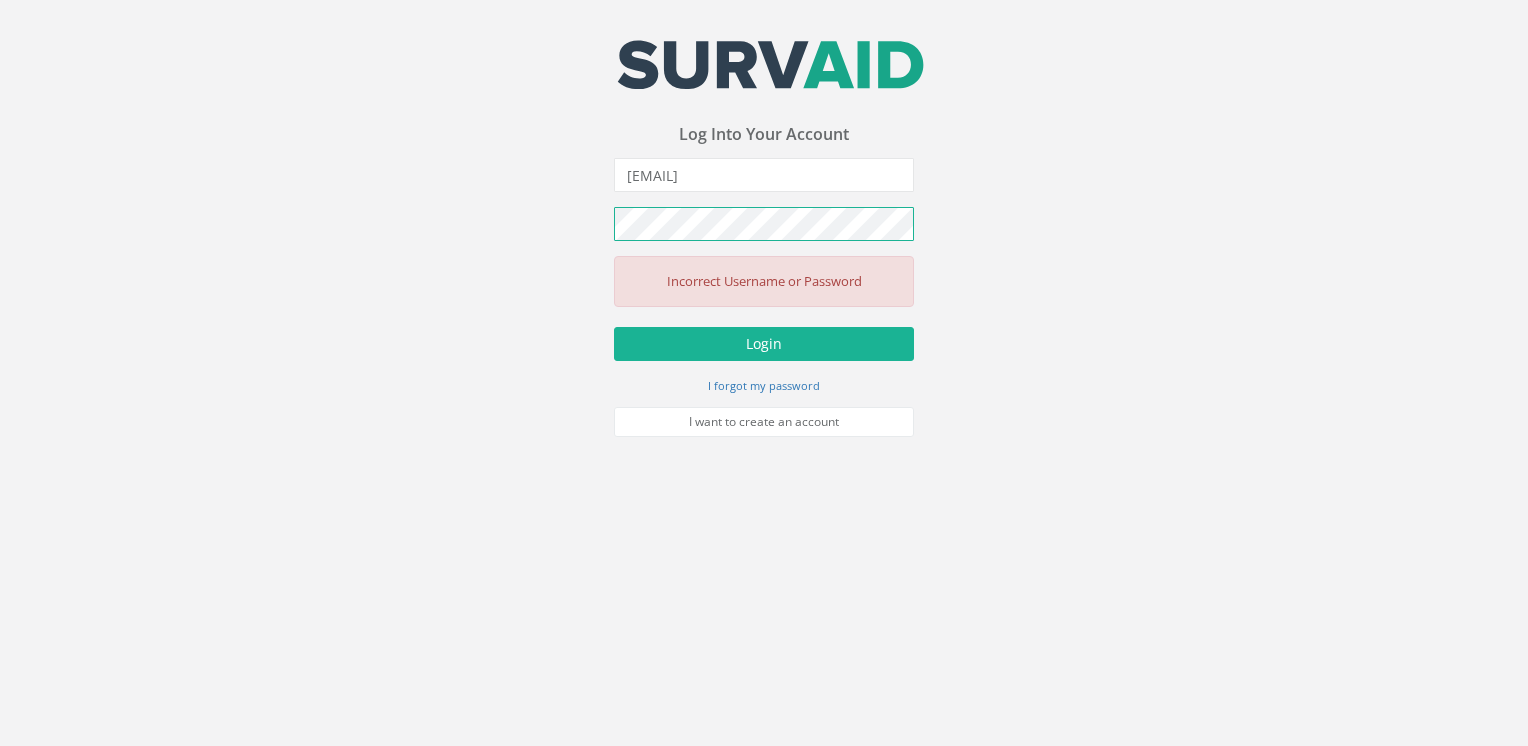 click on "Your email address was sucessfully verified - please login below to continue   Your account has been created - please login below to continue   Your password was successfully changed - please login below to continue   Please log in to accept your invitation from    Log Into Your Account       [EMAIL]            Incorrect Username or Password     There was an error logging in     Please enter a valid email address and password       Login      I forgot my password     I want to create an account                   ×   Close     Reset password       Enter your email address         Cancel   Send" at bounding box center [764, 218] 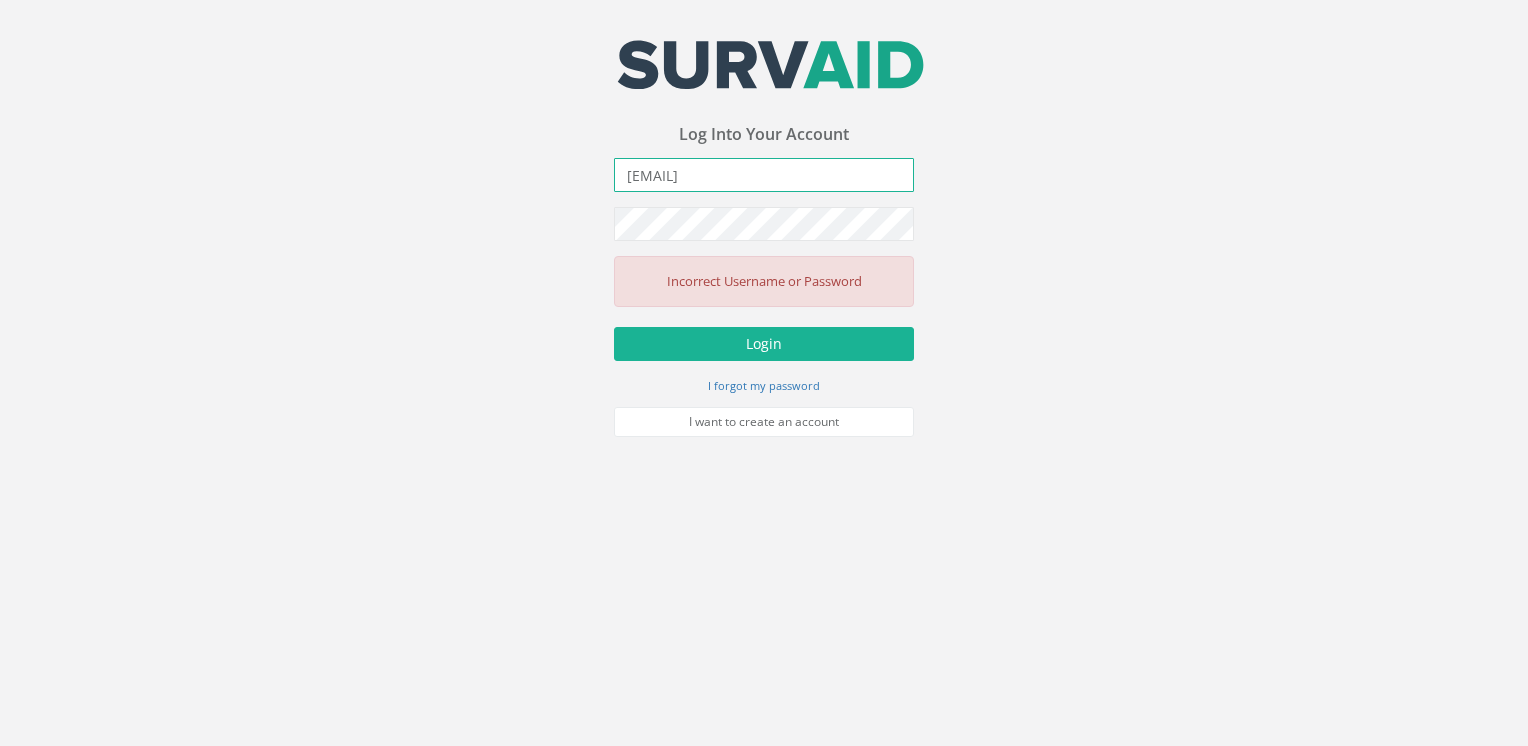 drag, startPoint x: 878, startPoint y: 181, endPoint x: 572, endPoint y: 185, distance: 306.02615 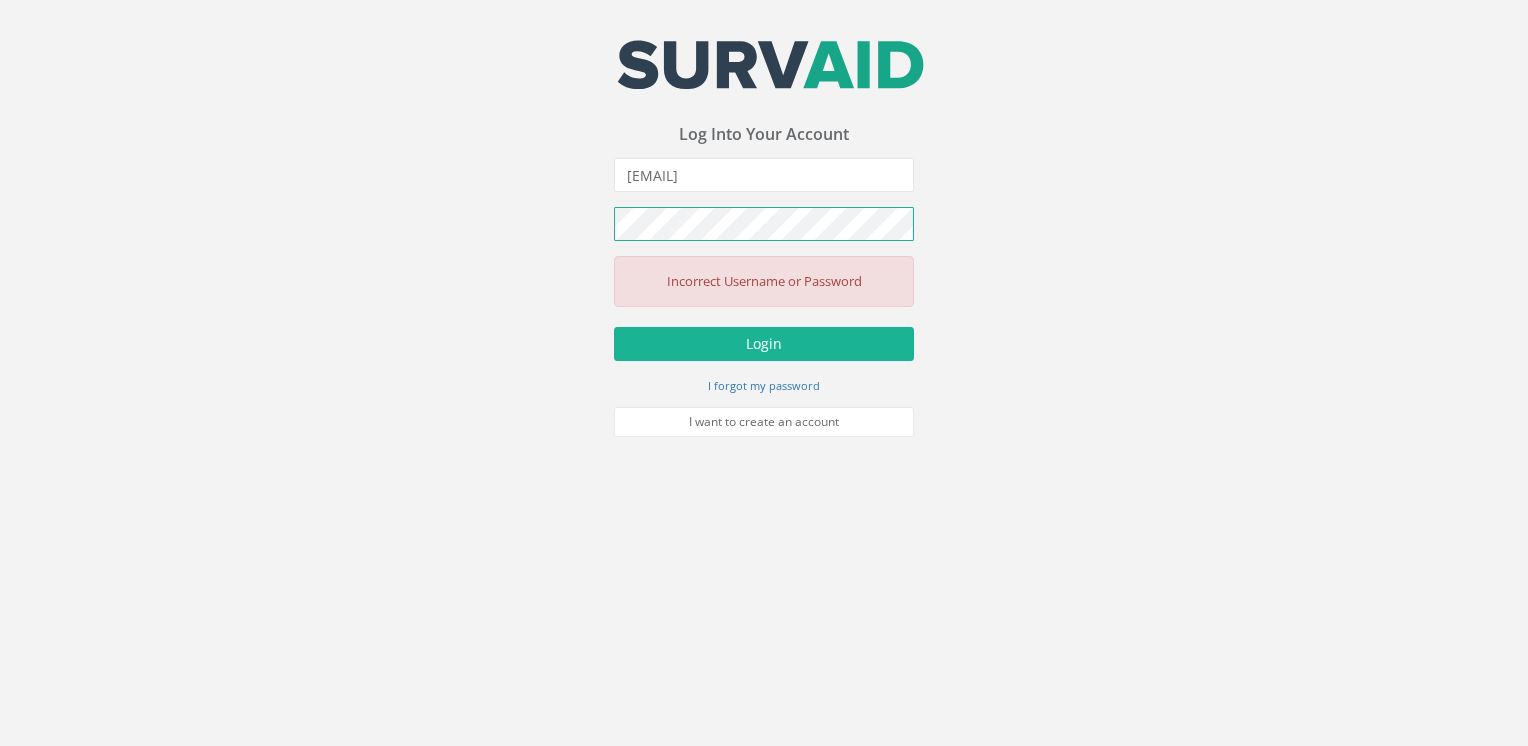 click on "Login" at bounding box center (764, 344) 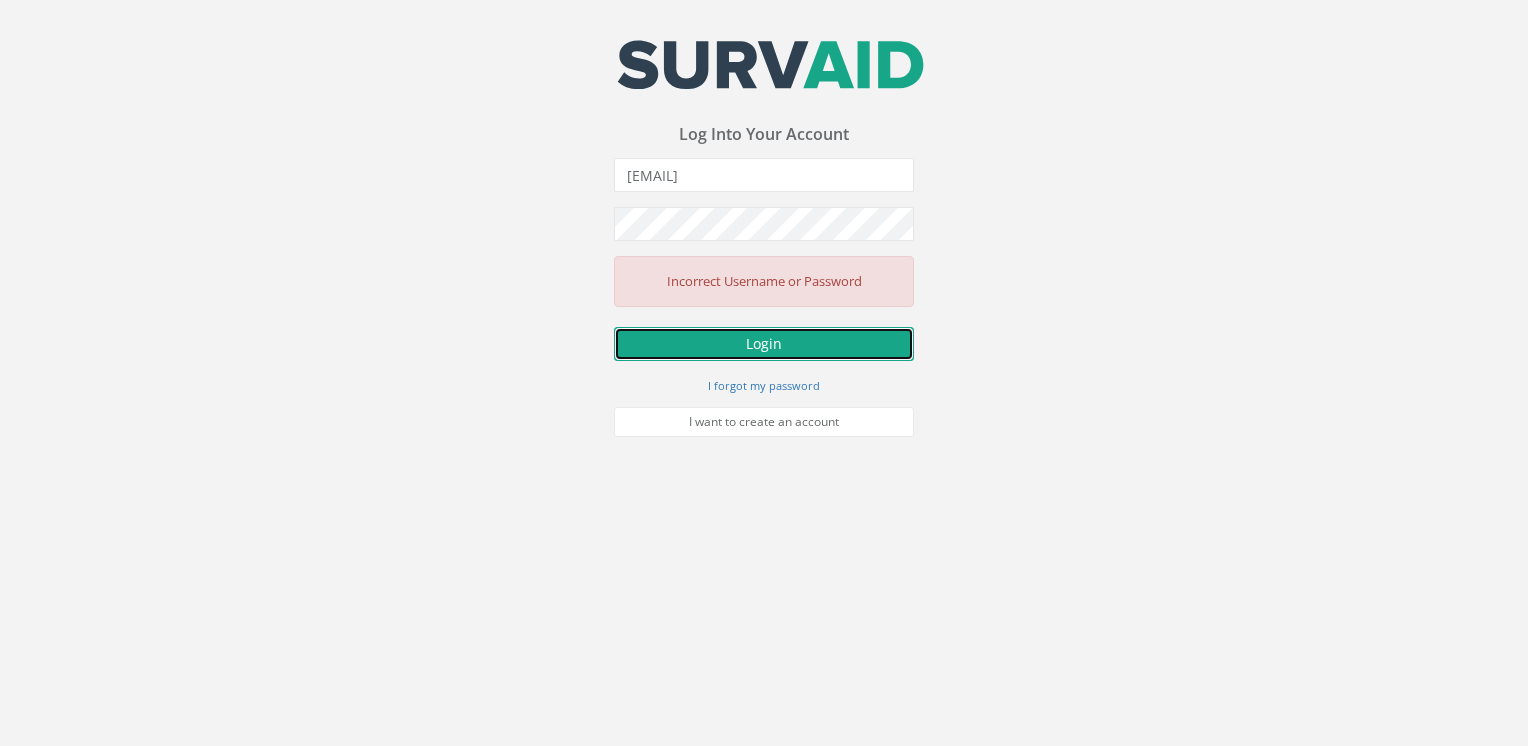 click on "Login" at bounding box center [764, 344] 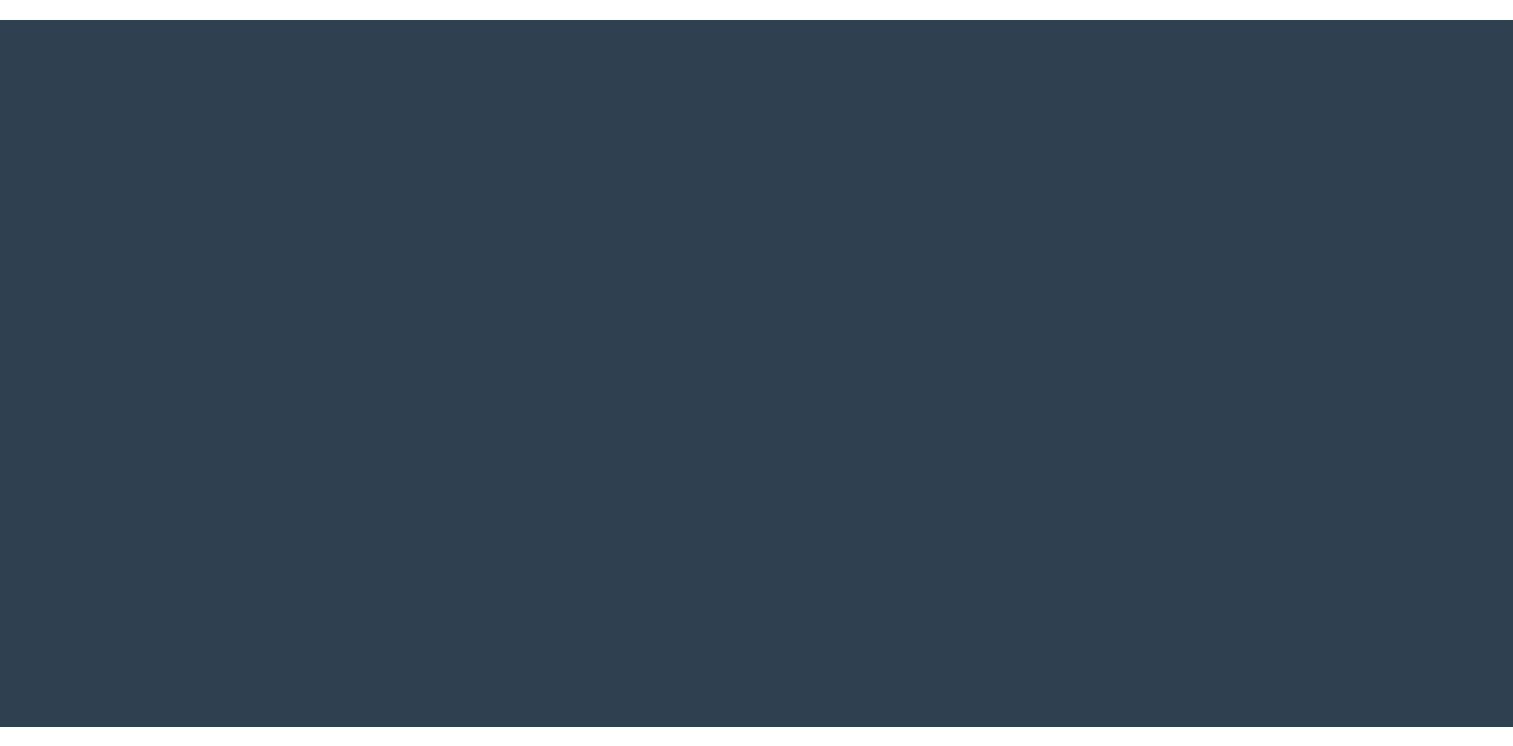 scroll, scrollTop: 0, scrollLeft: 0, axis: both 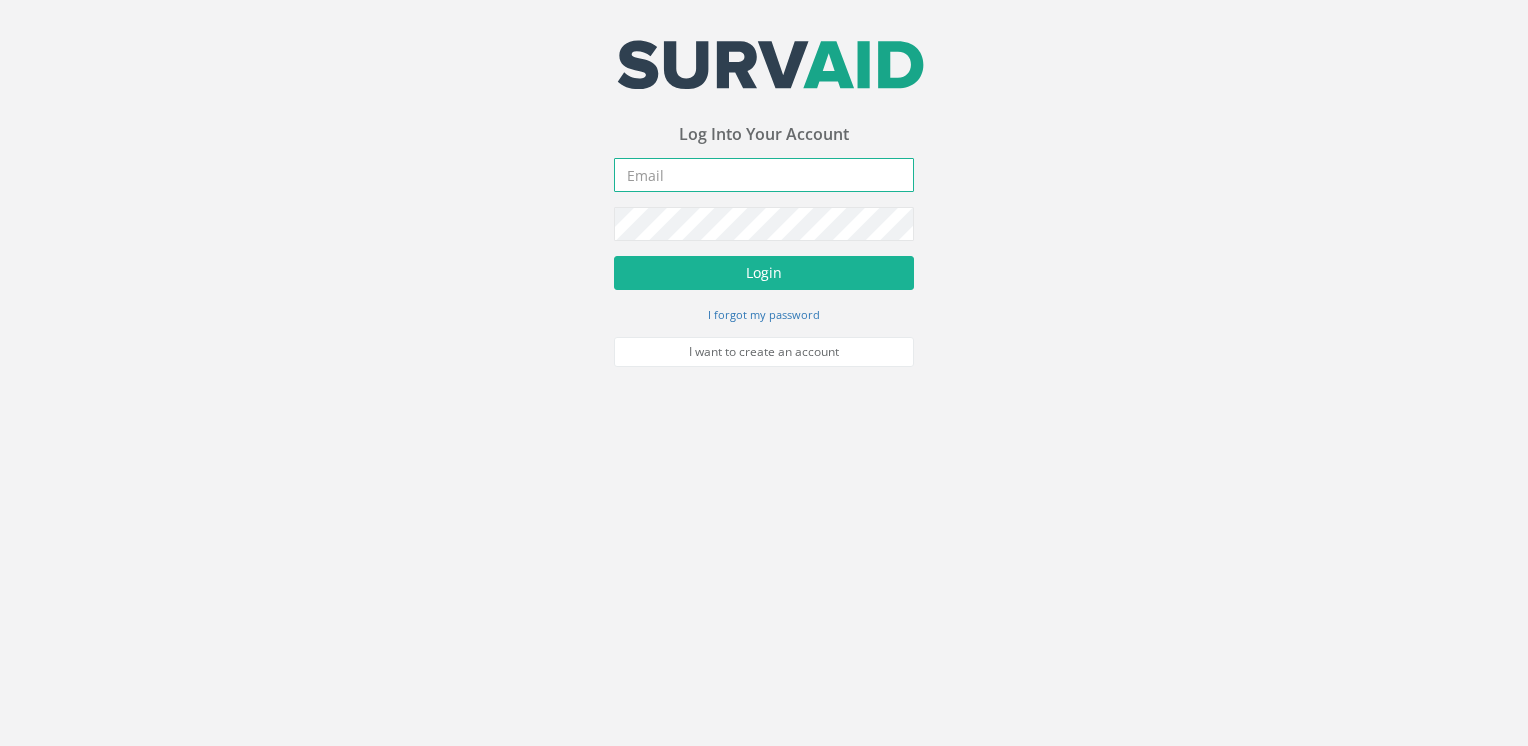 click at bounding box center [764, 175] 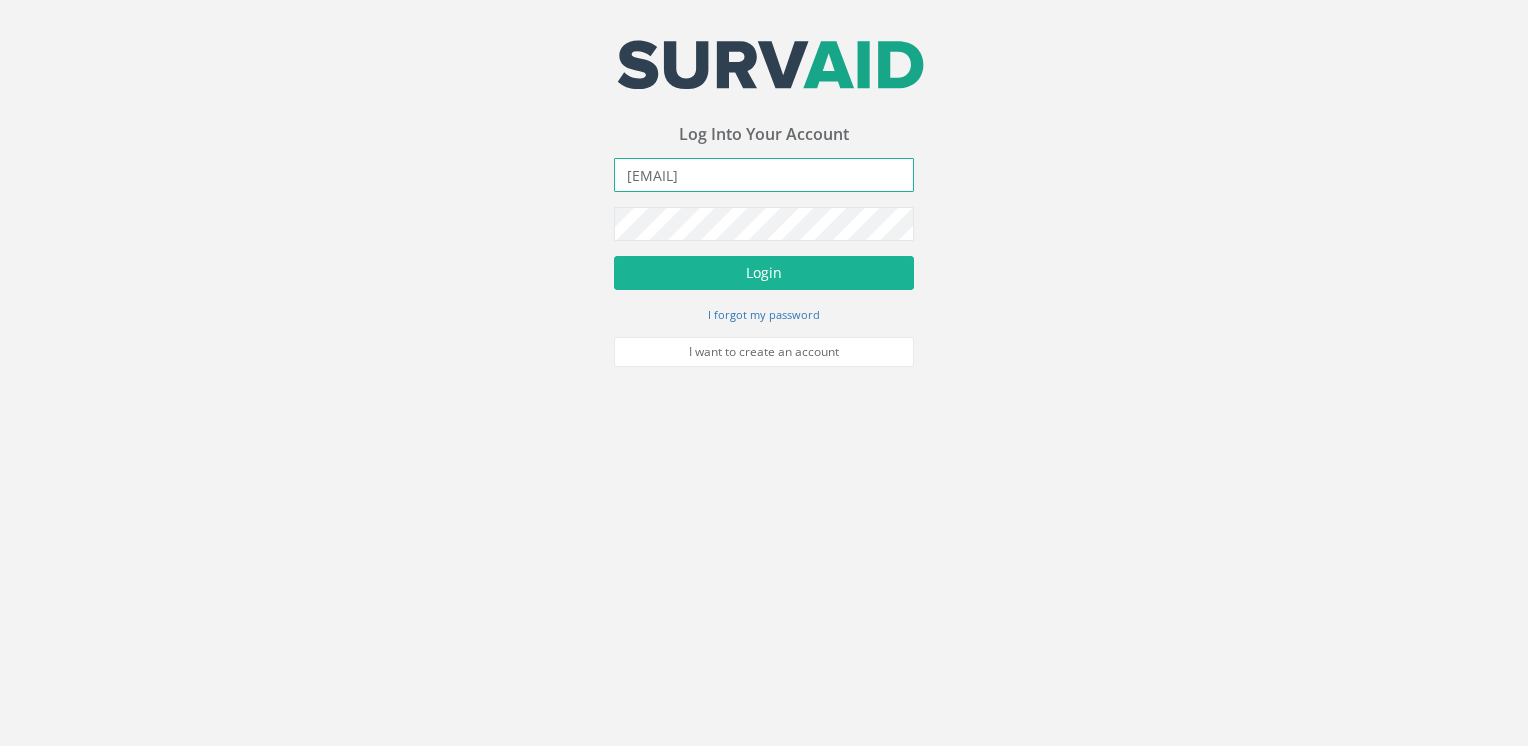 type on "[EMAIL]" 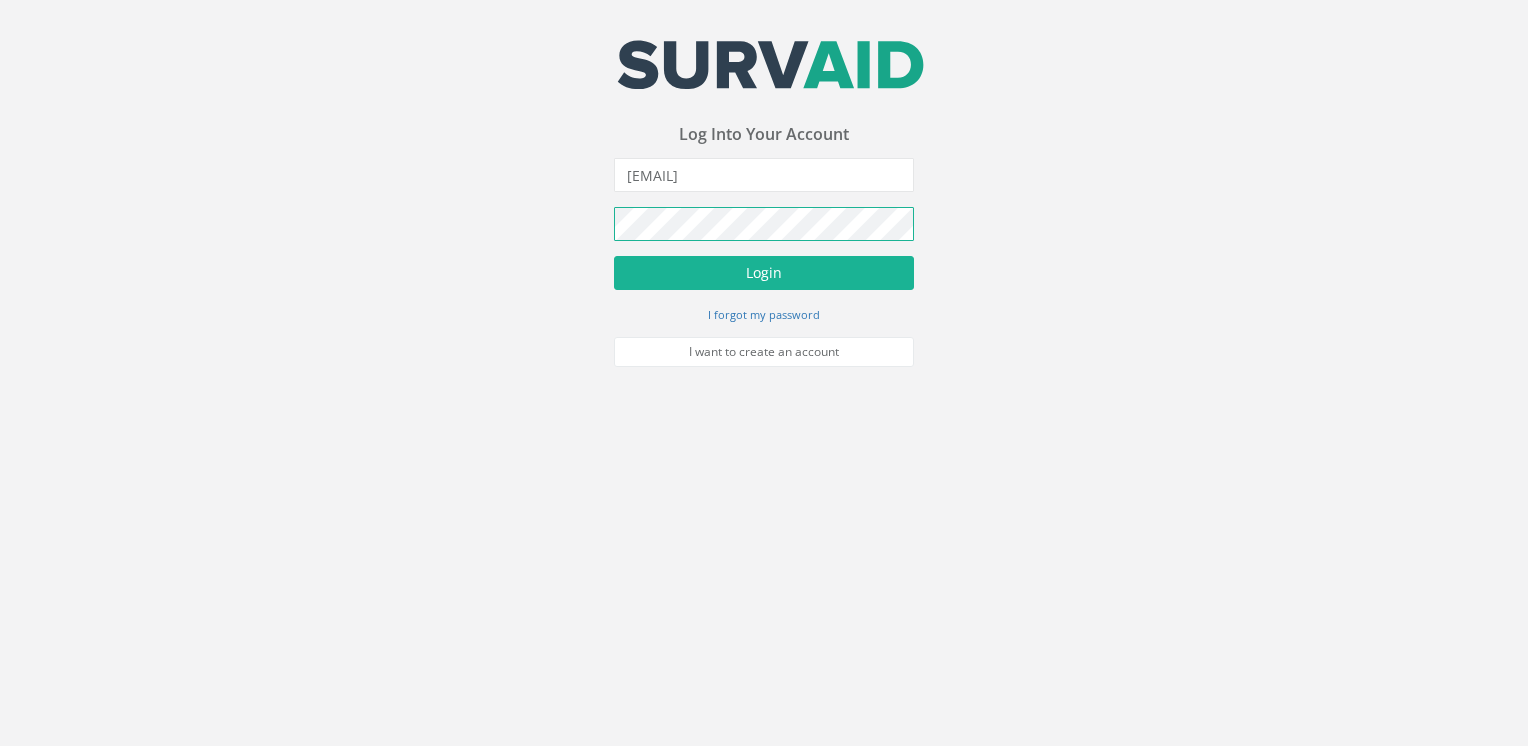 click on "Login" at bounding box center [764, 273] 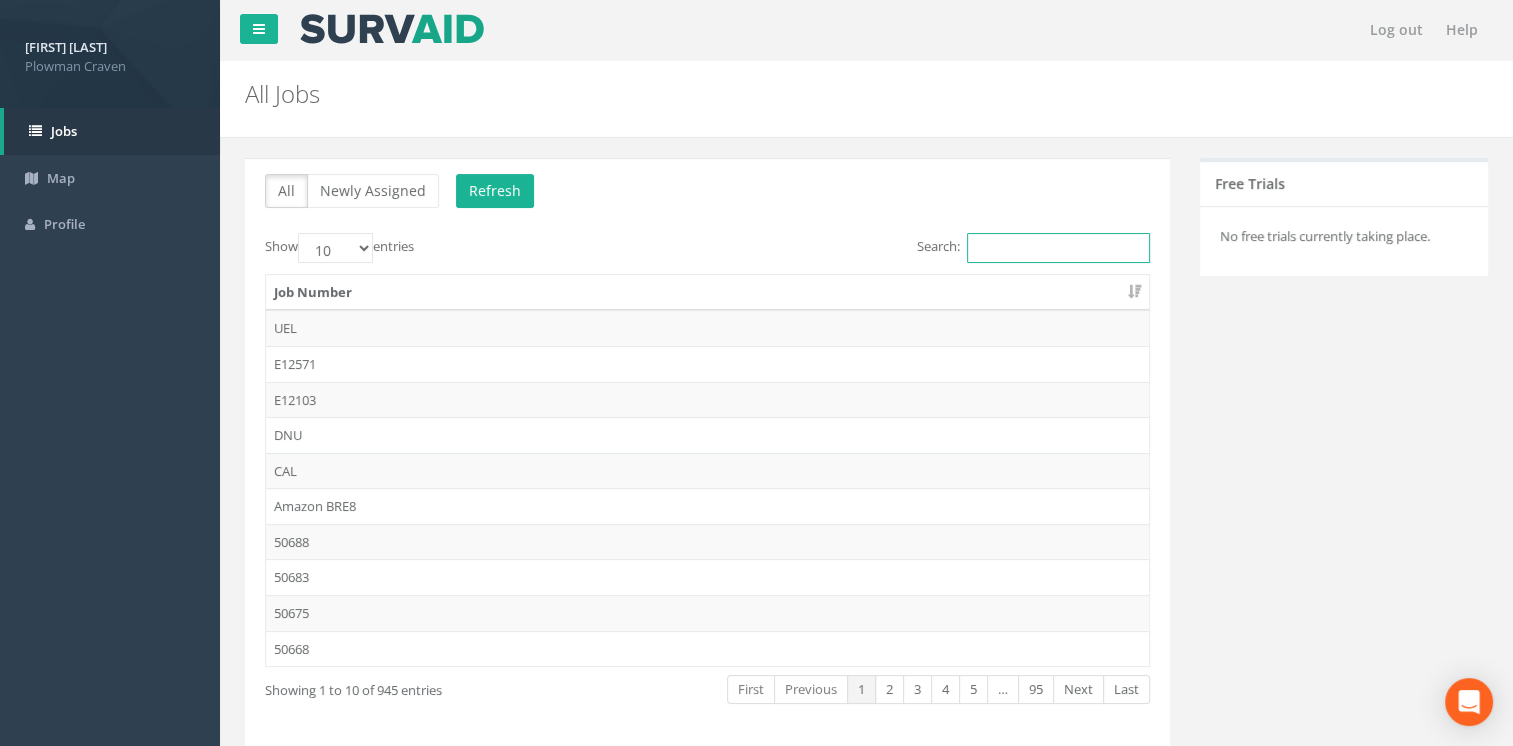 click on "Search:" at bounding box center [1058, 248] 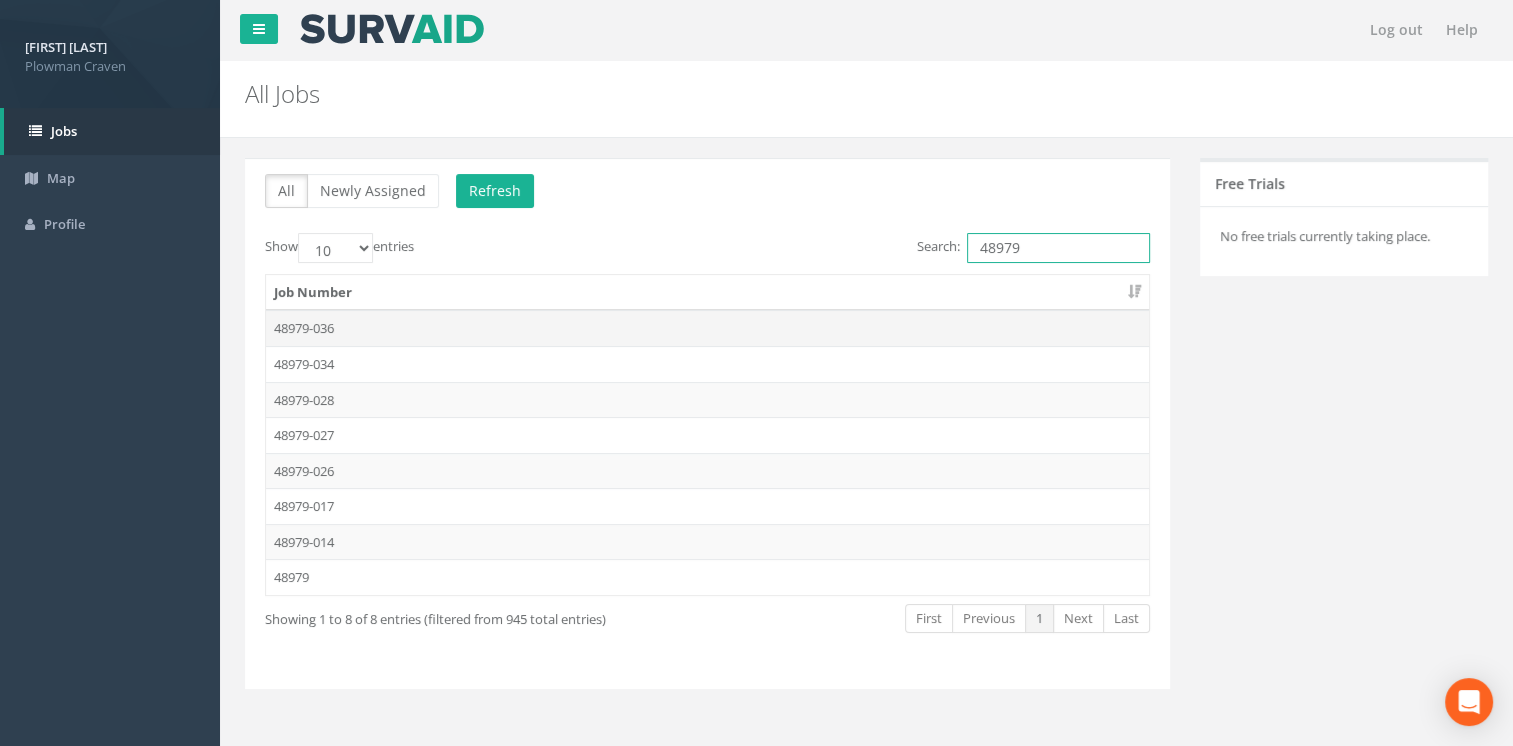 type on "48979" 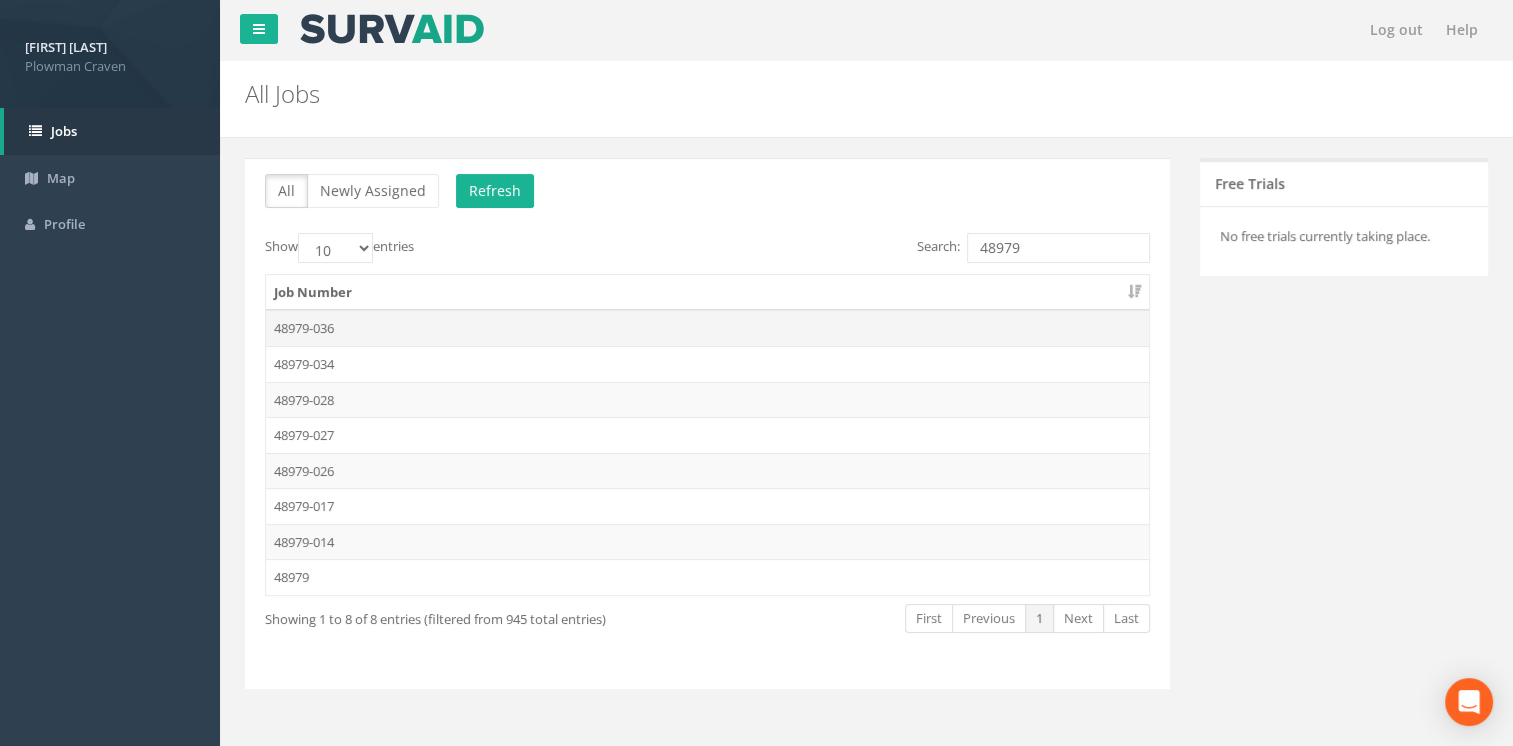 click on "48979-036" at bounding box center (707, 328) 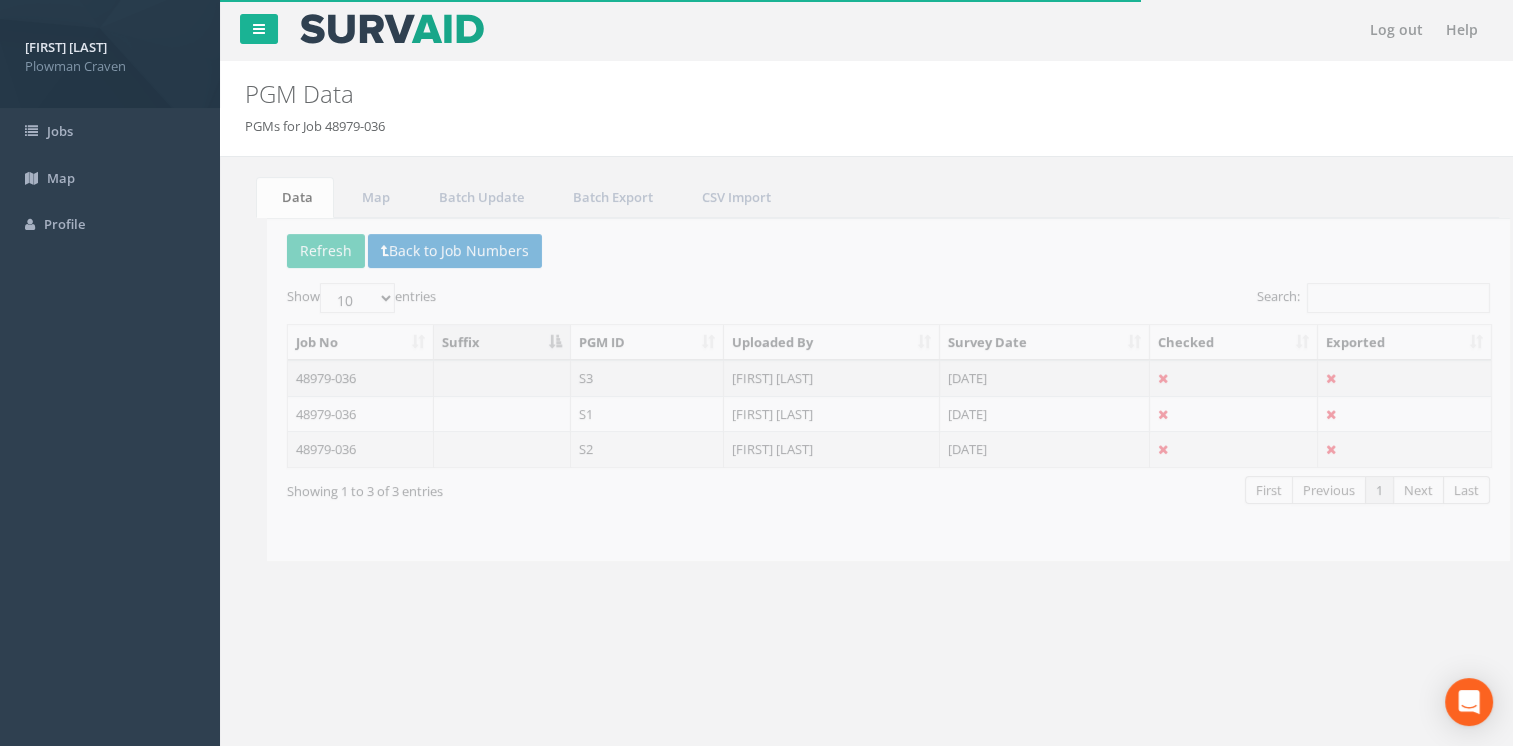 click on "48979-036" at bounding box center (339, 378) 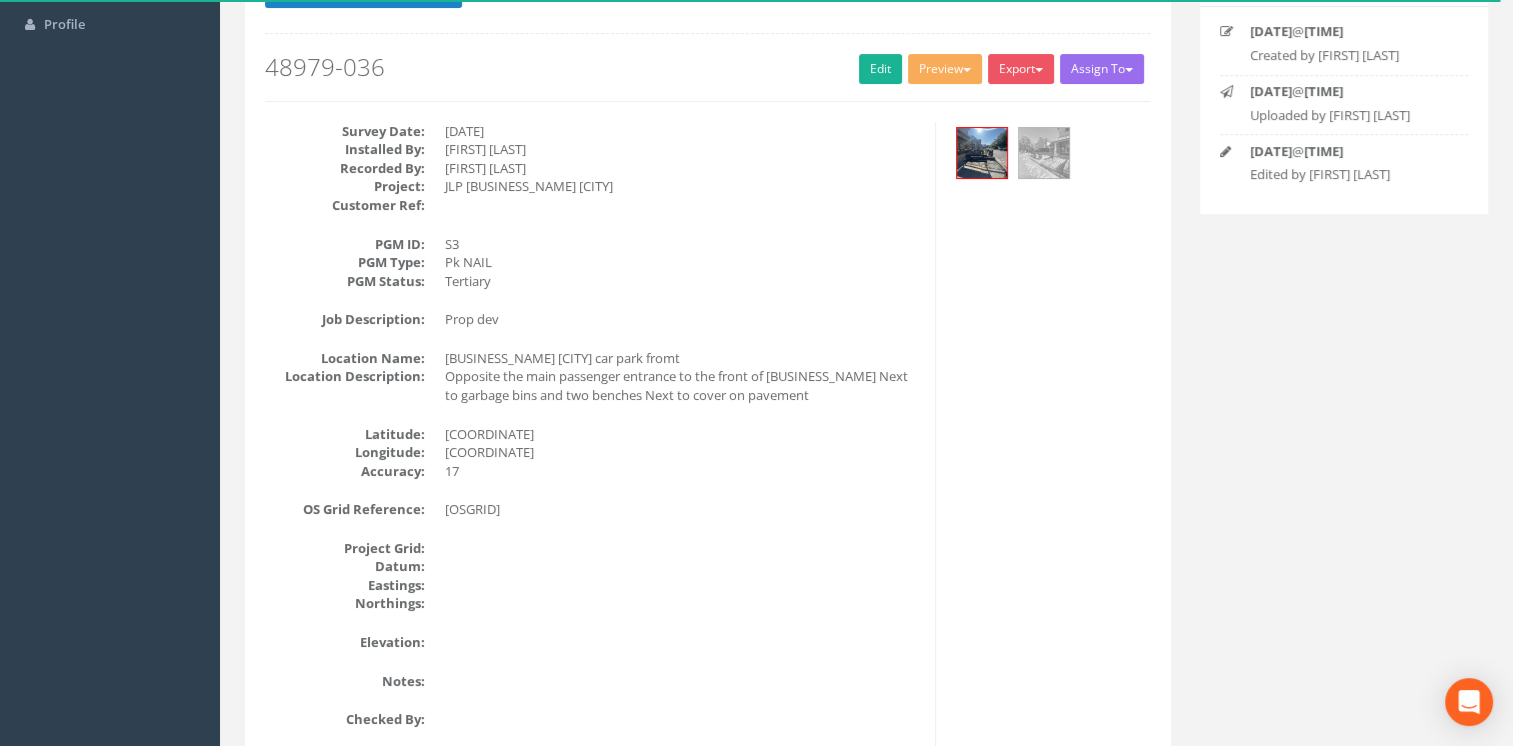 scroll, scrollTop: 0, scrollLeft: 0, axis: both 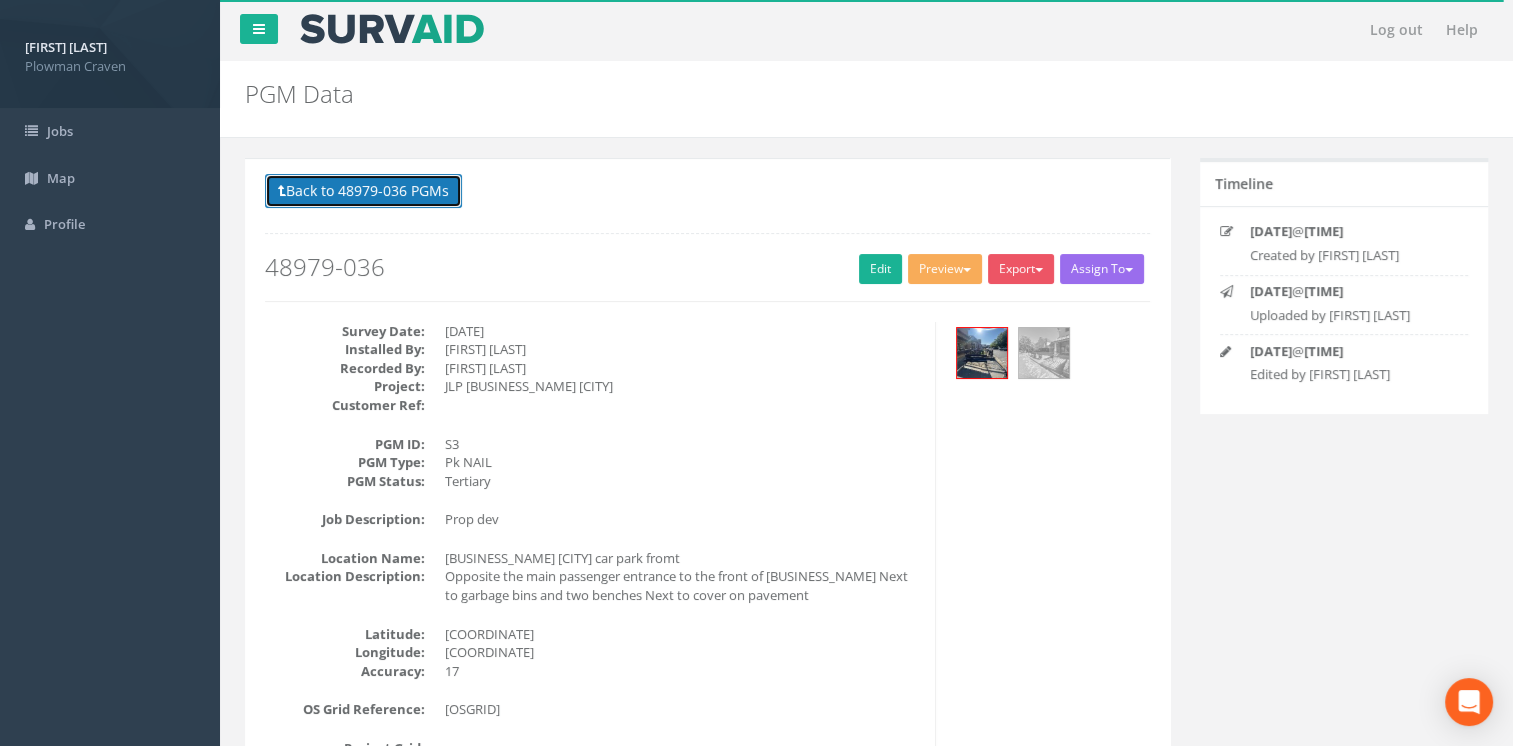 click on "Back to 48979-036 PGMs" at bounding box center (363, 191) 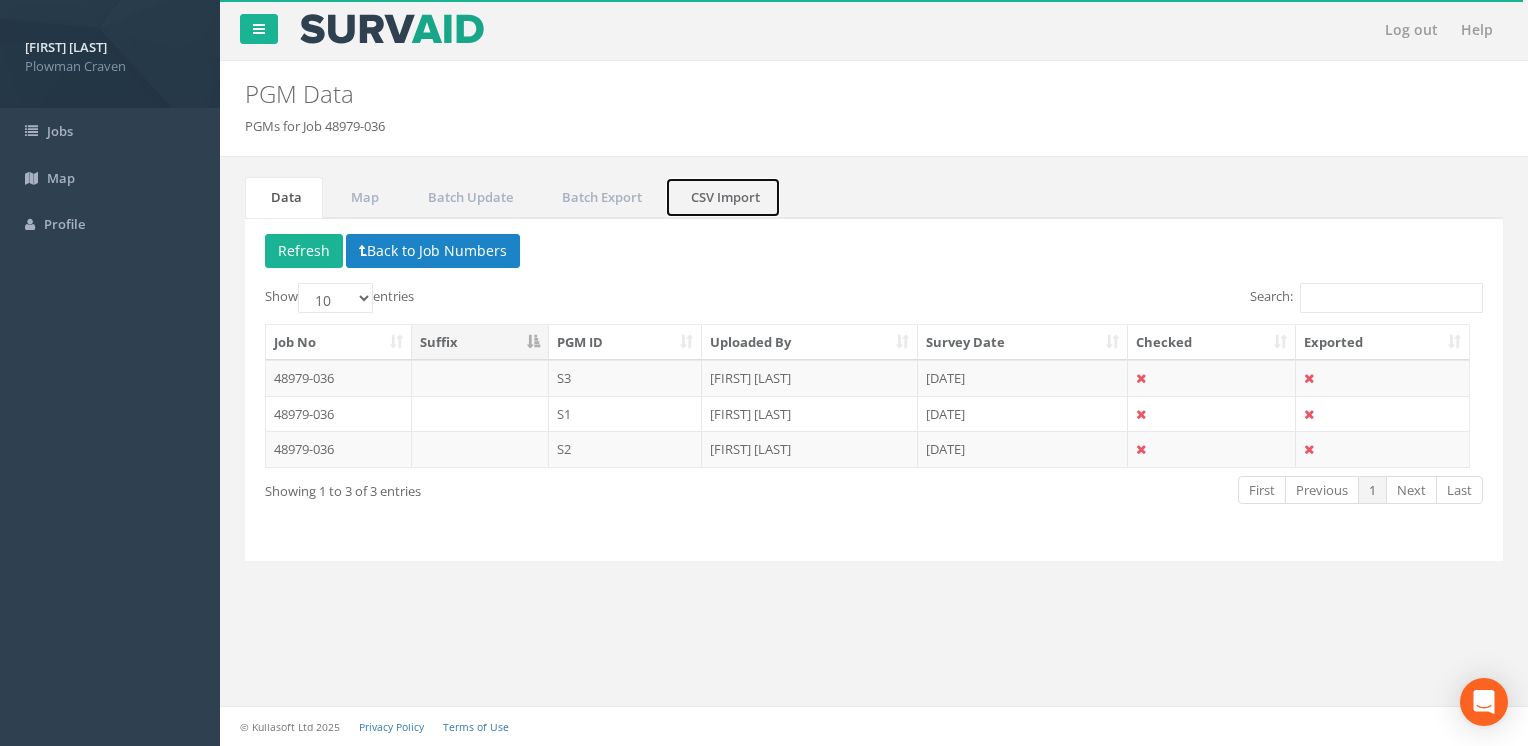 click on "CSV Import" at bounding box center (362, 197) 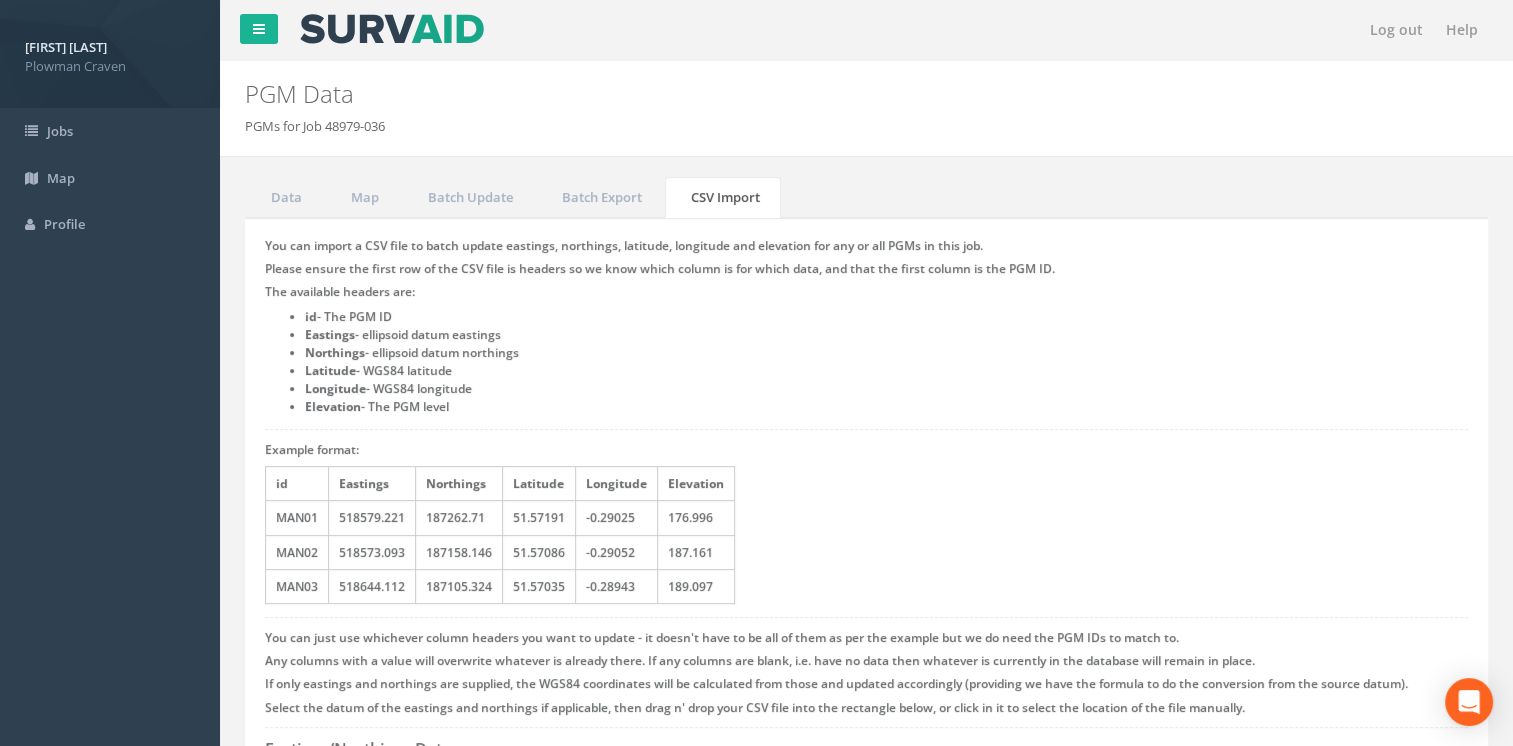 click on "Latitude  - WGS84 latitude" at bounding box center (886, 371) 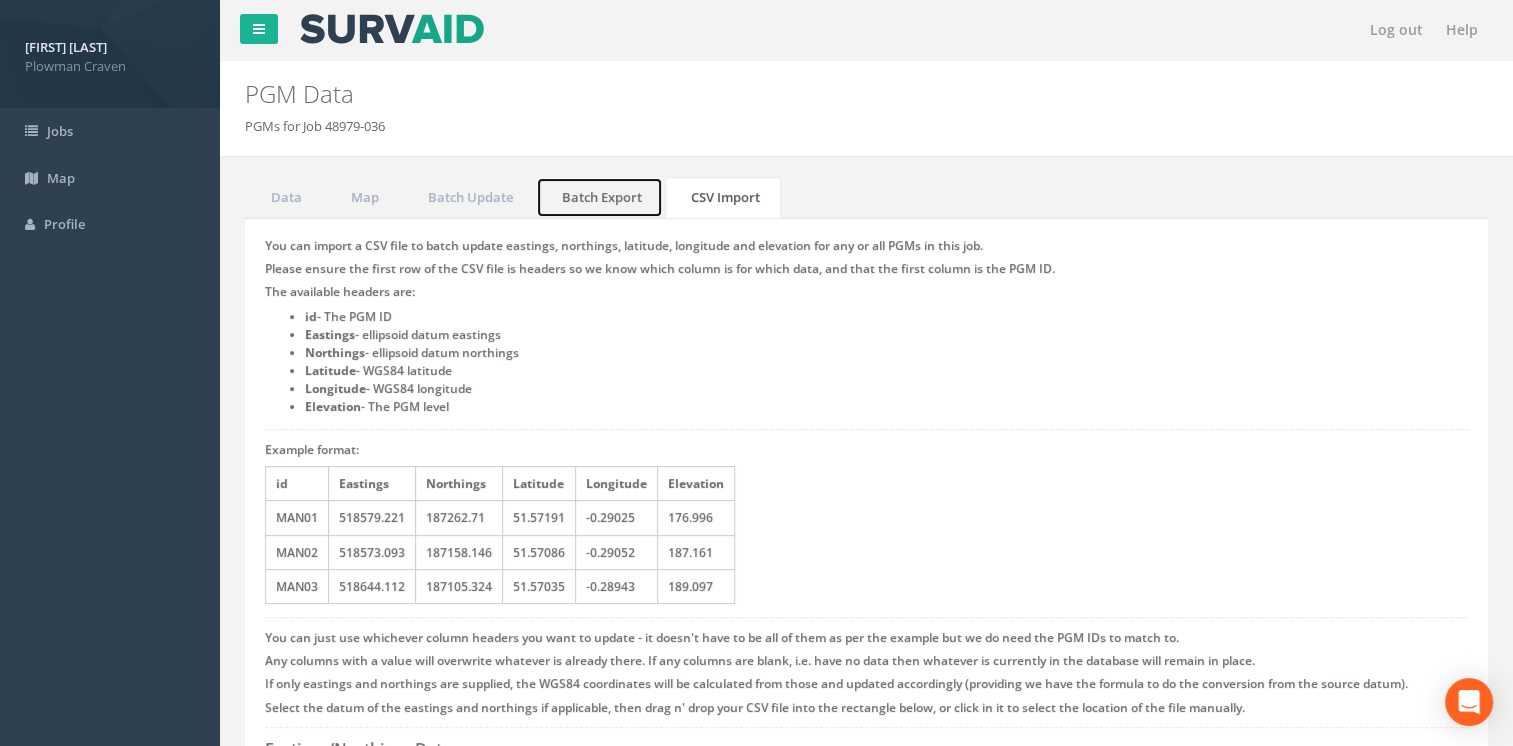drag, startPoint x: 589, startPoint y: 176, endPoint x: 584, endPoint y: 194, distance: 18.681541 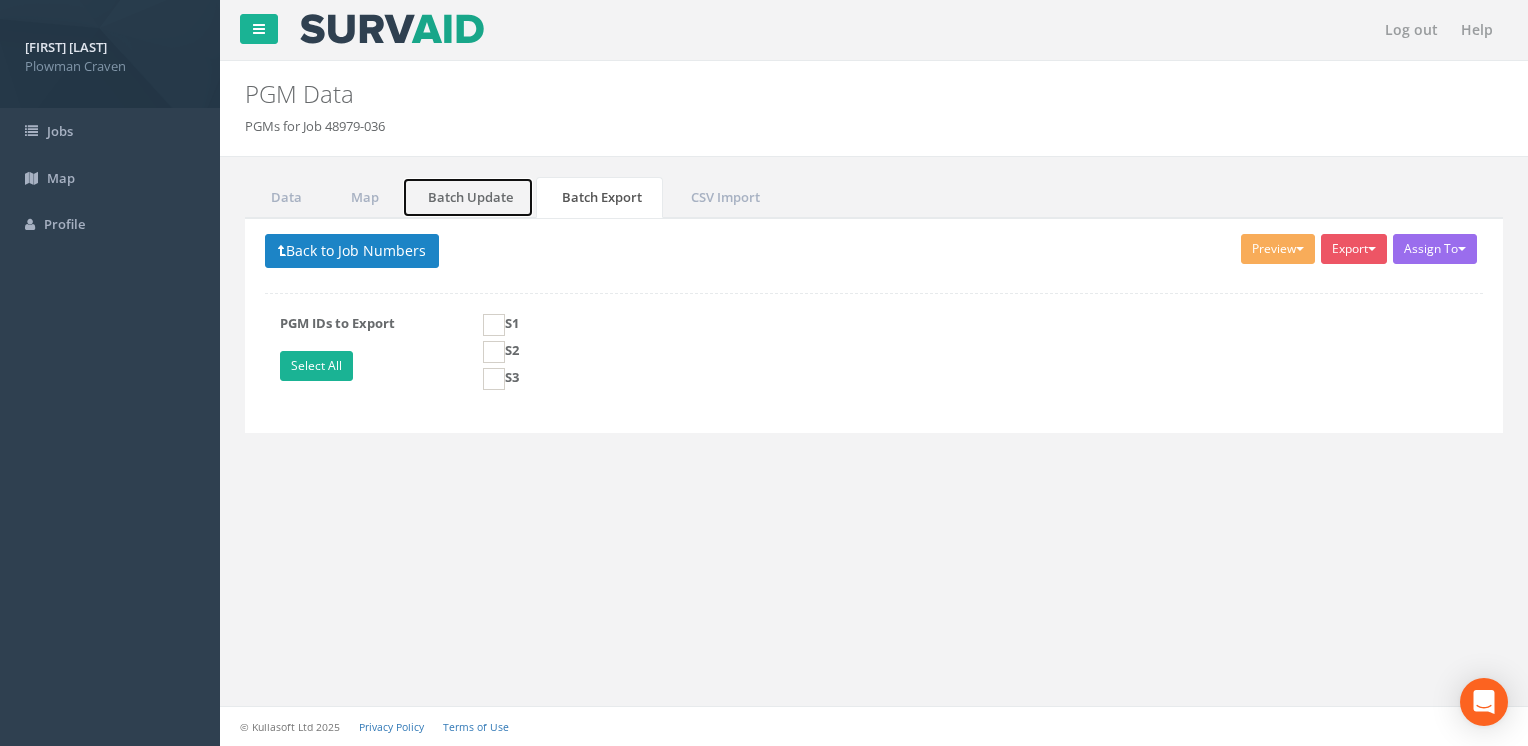 click on "Batch Update" at bounding box center (362, 197) 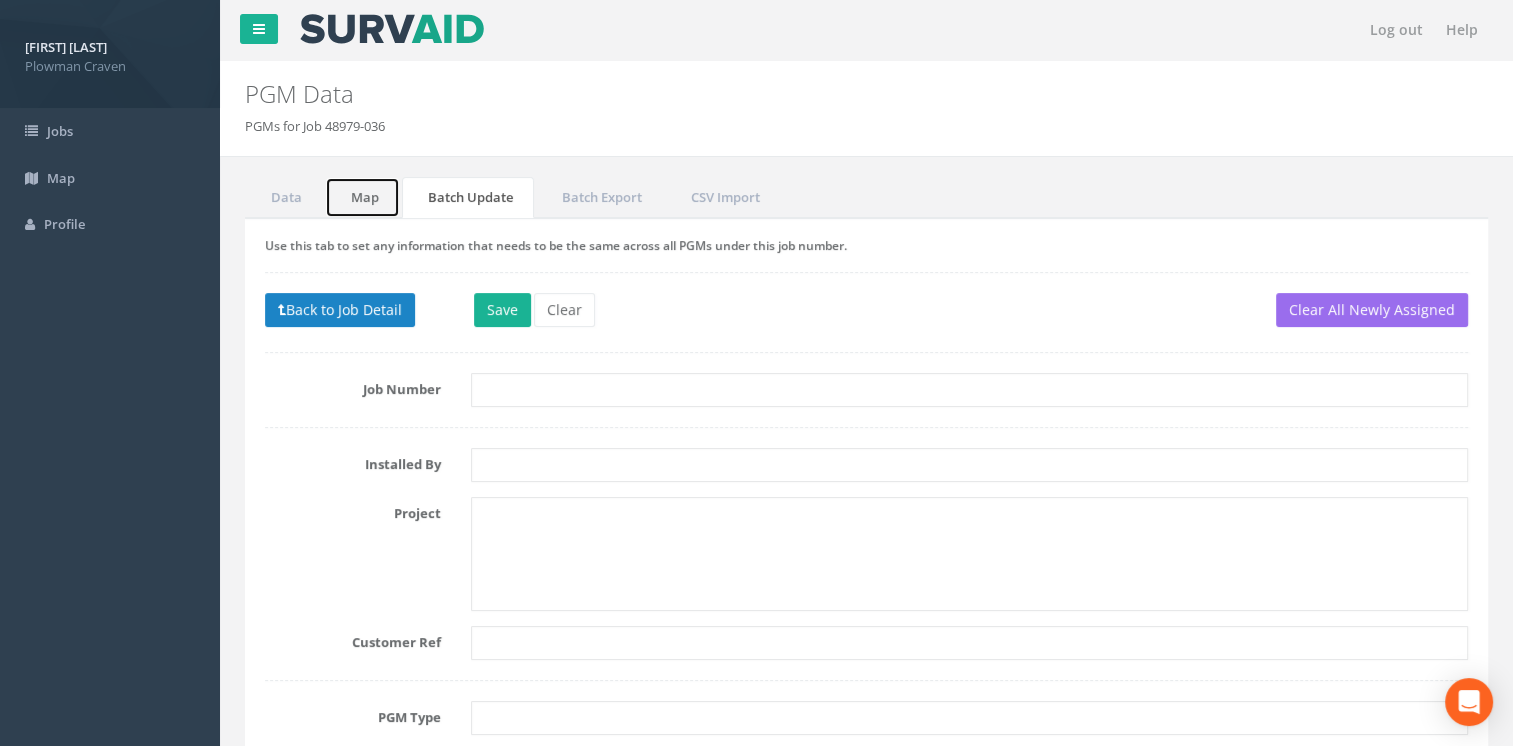 click on "Map" at bounding box center [362, 197] 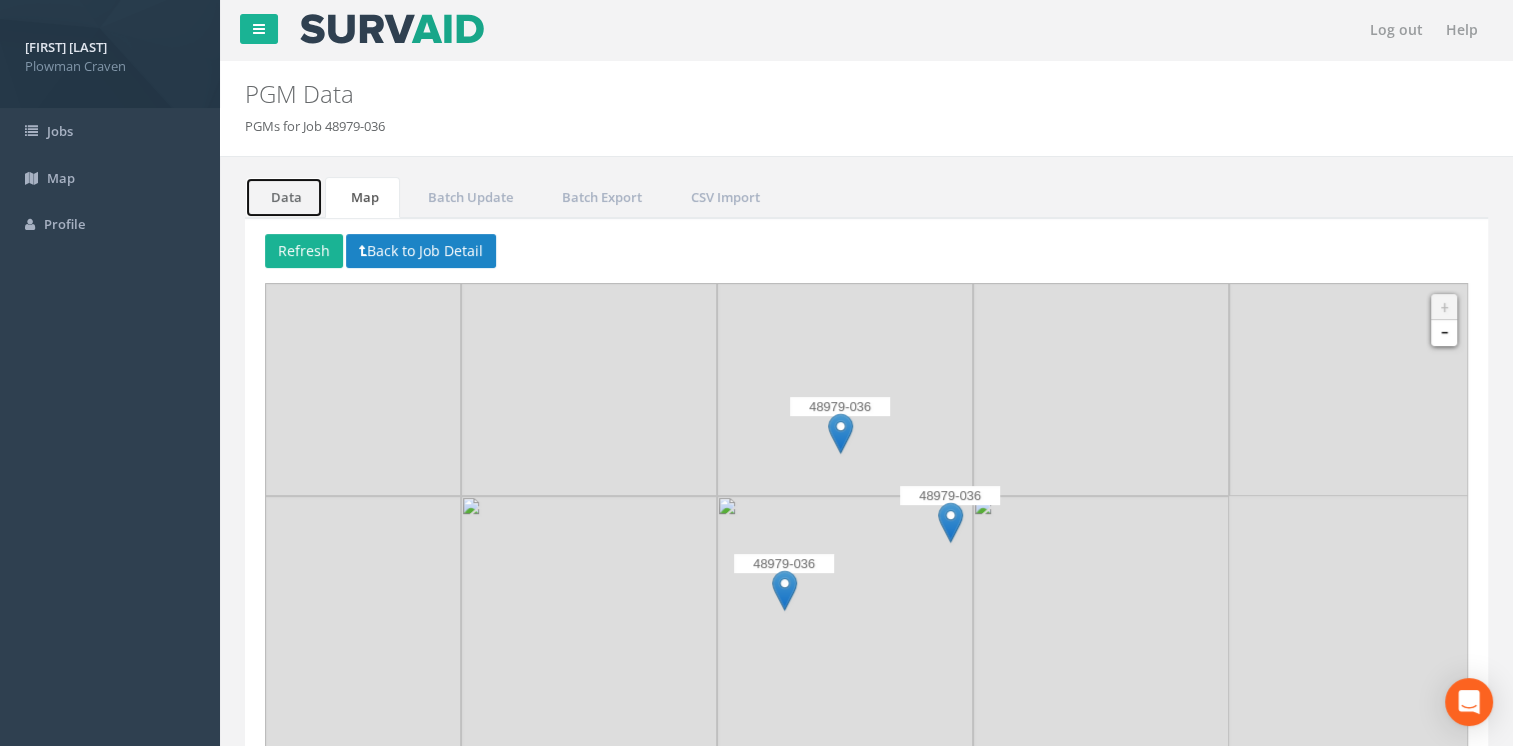 click on "Data" at bounding box center [284, 197] 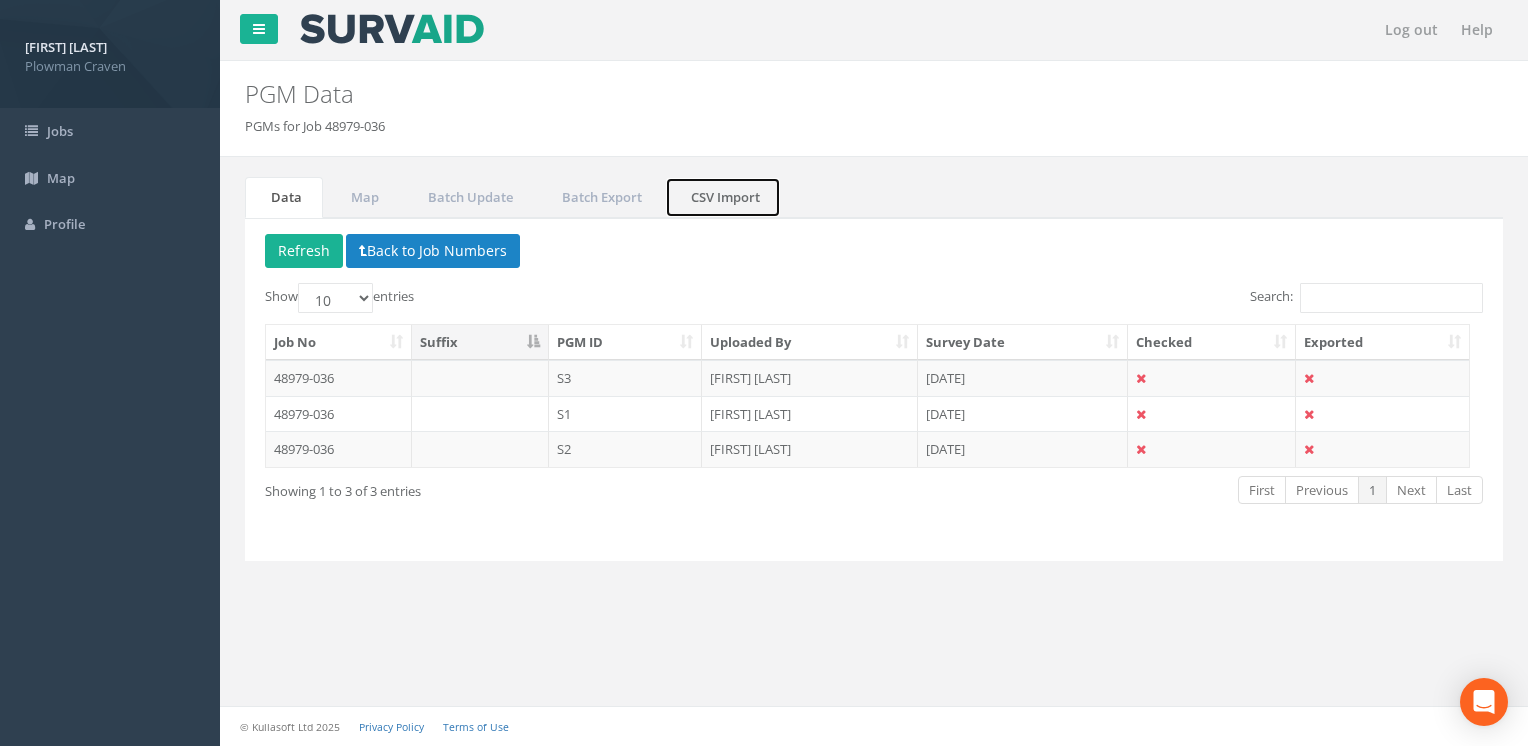 click on "CSV Import" at bounding box center [362, 197] 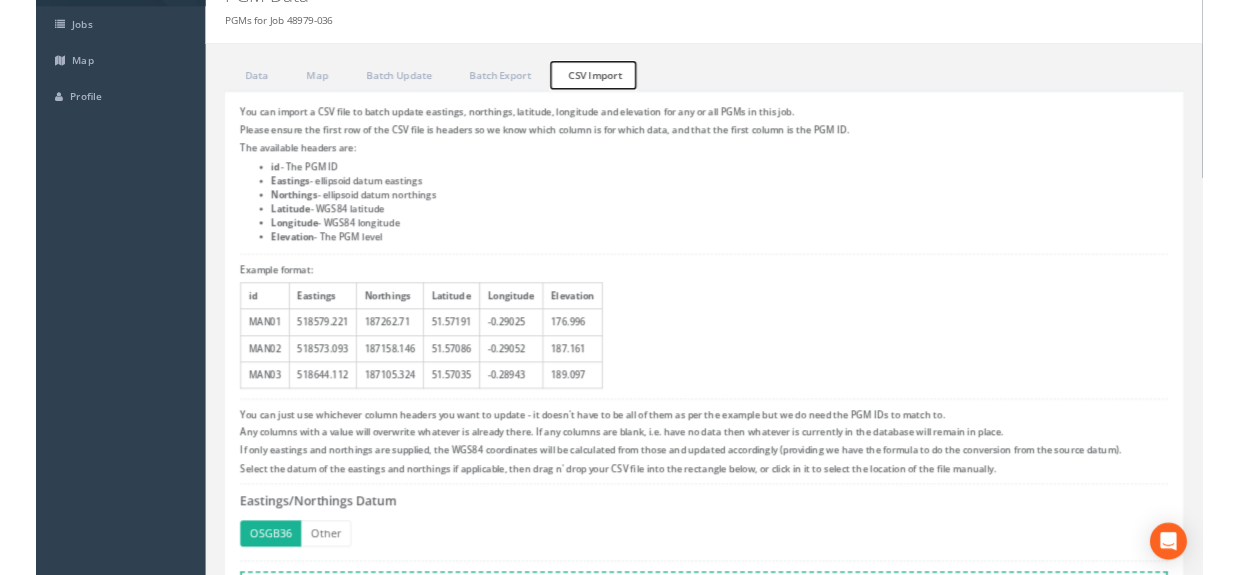 scroll, scrollTop: 328, scrollLeft: 0, axis: vertical 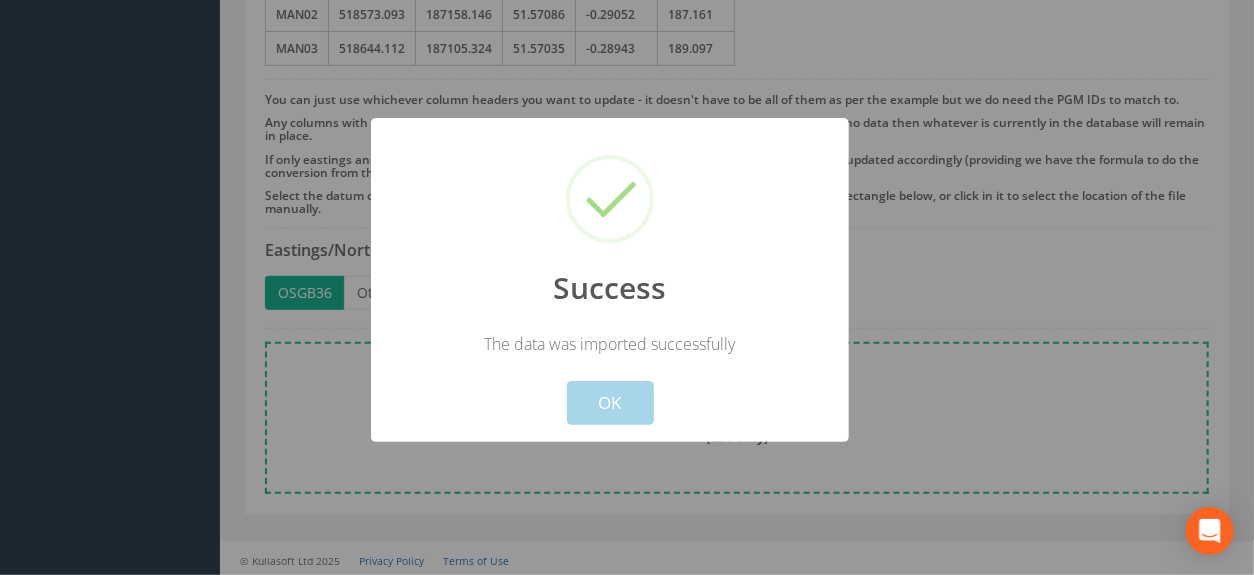 click on "OK" at bounding box center (610, 403) 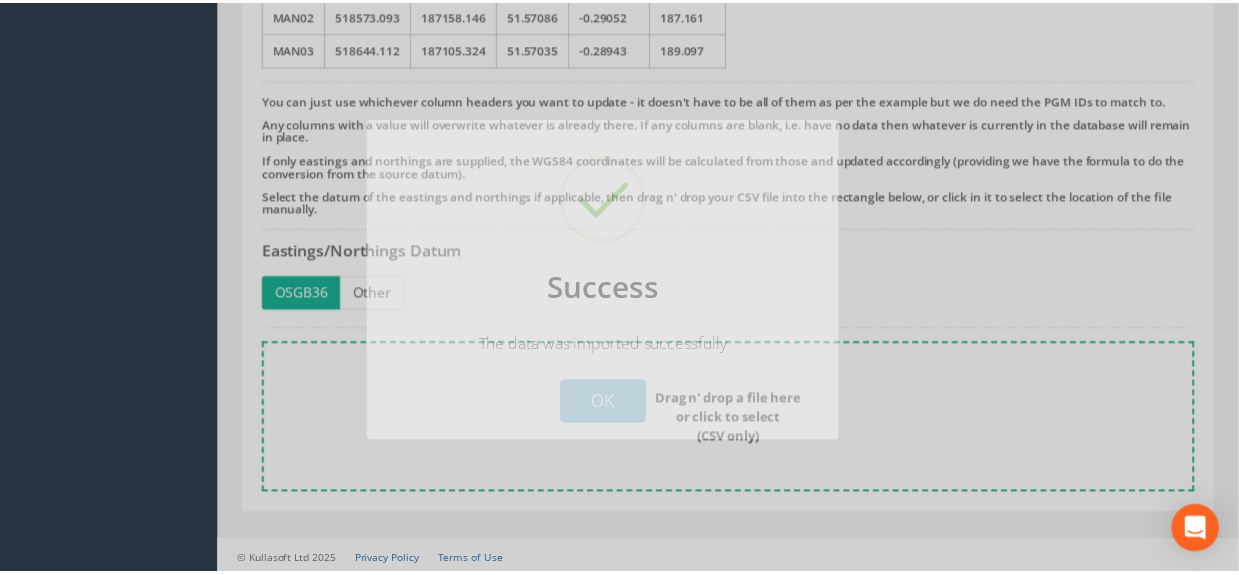 scroll, scrollTop: 0, scrollLeft: 0, axis: both 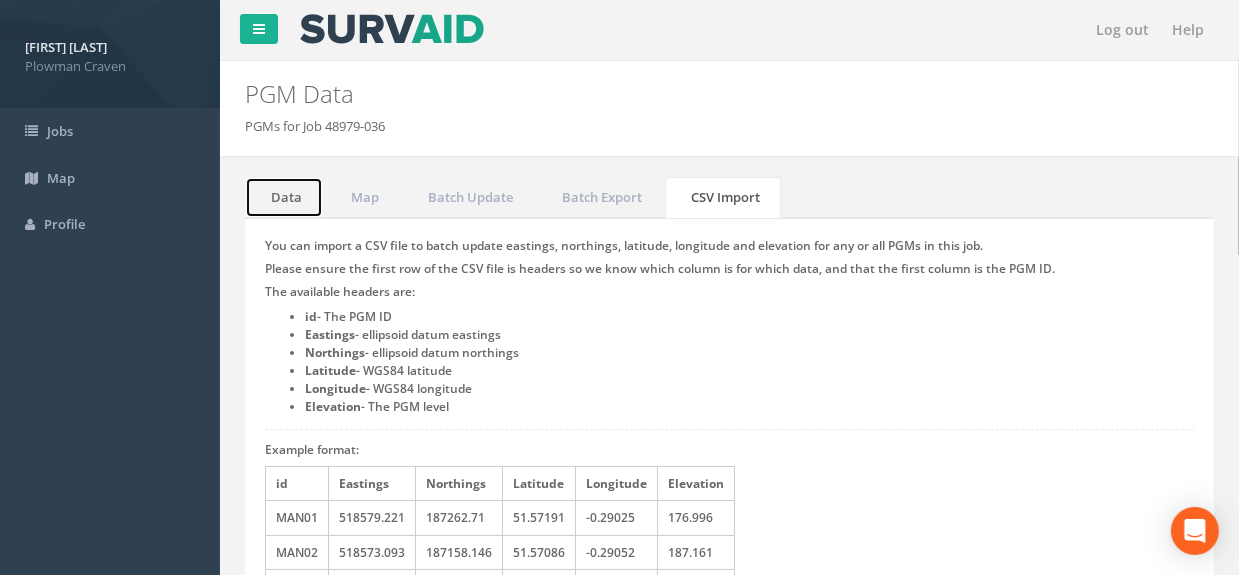 click on "Data" at bounding box center (284, 197) 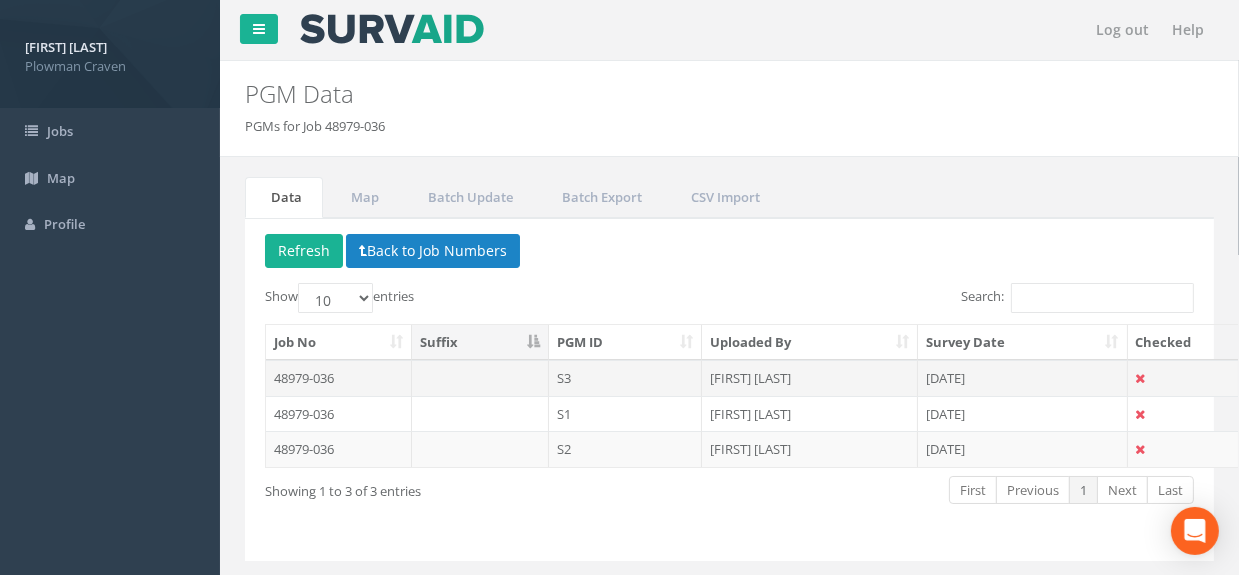 click on "[JOBID]-[NUMBER]" at bounding box center (339, 378) 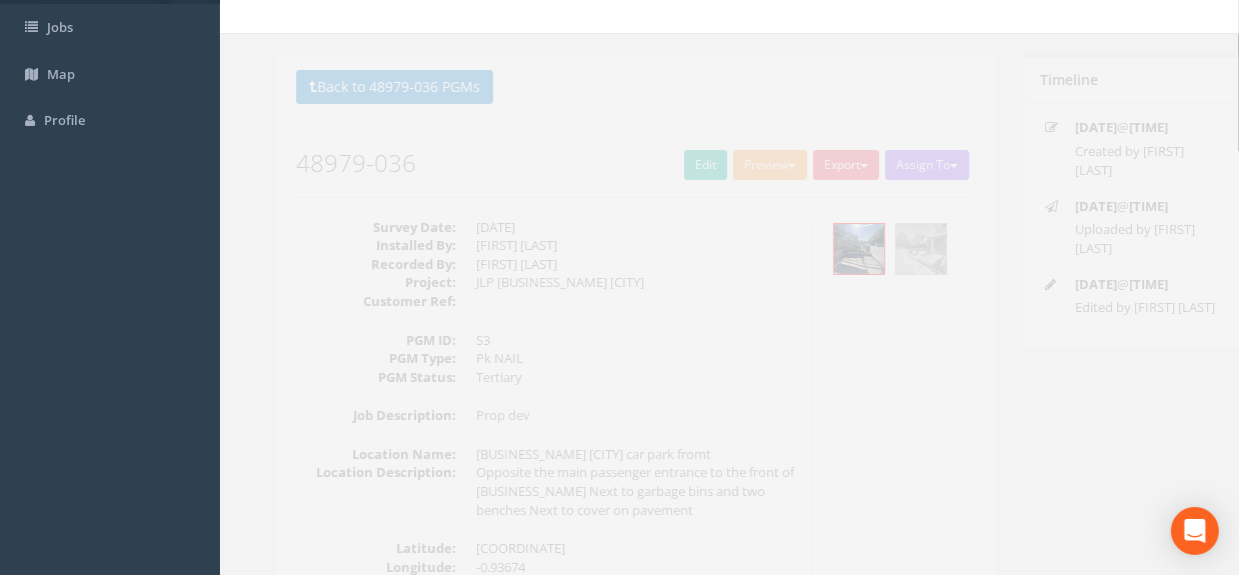 scroll, scrollTop: 100, scrollLeft: 0, axis: vertical 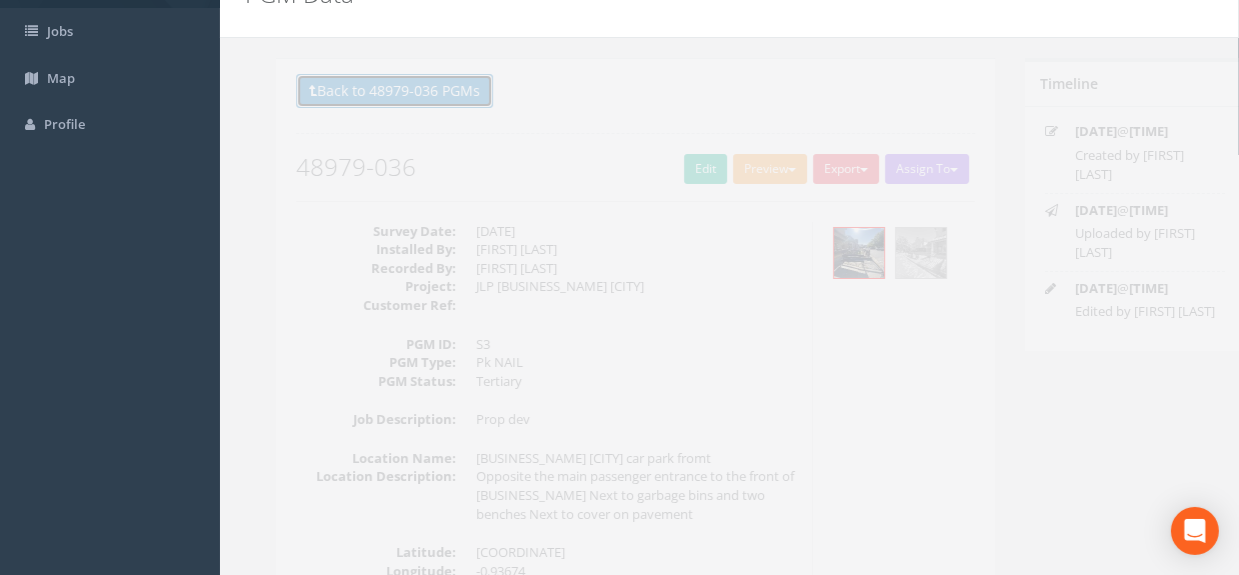 click on "Back to 48979-036 PGMs" at bounding box center [363, 91] 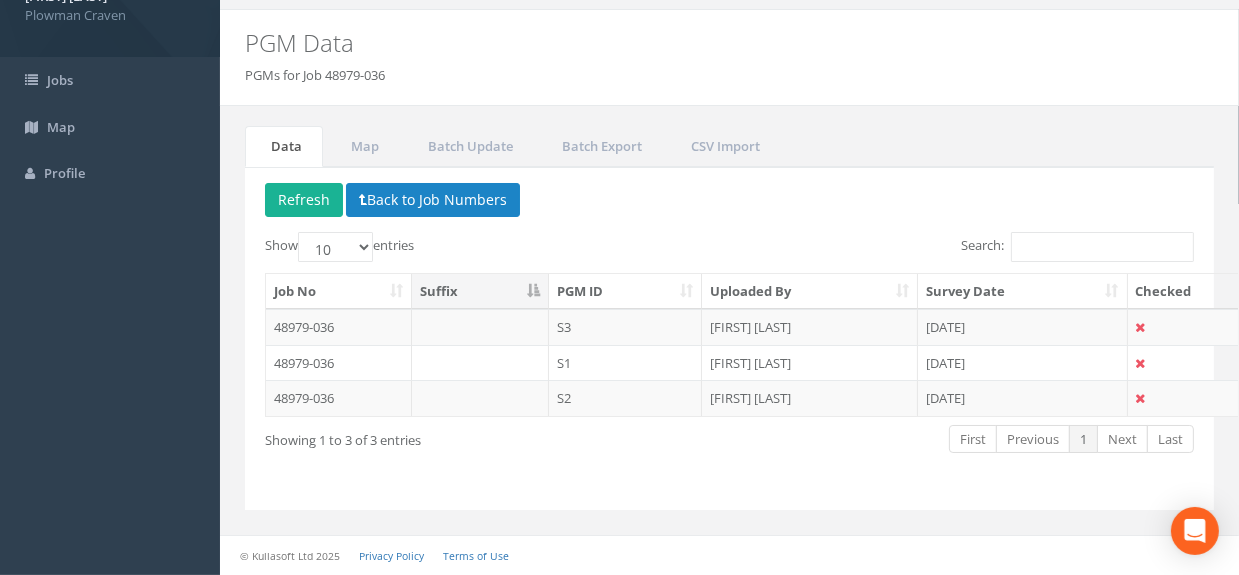 scroll, scrollTop: 48, scrollLeft: 0, axis: vertical 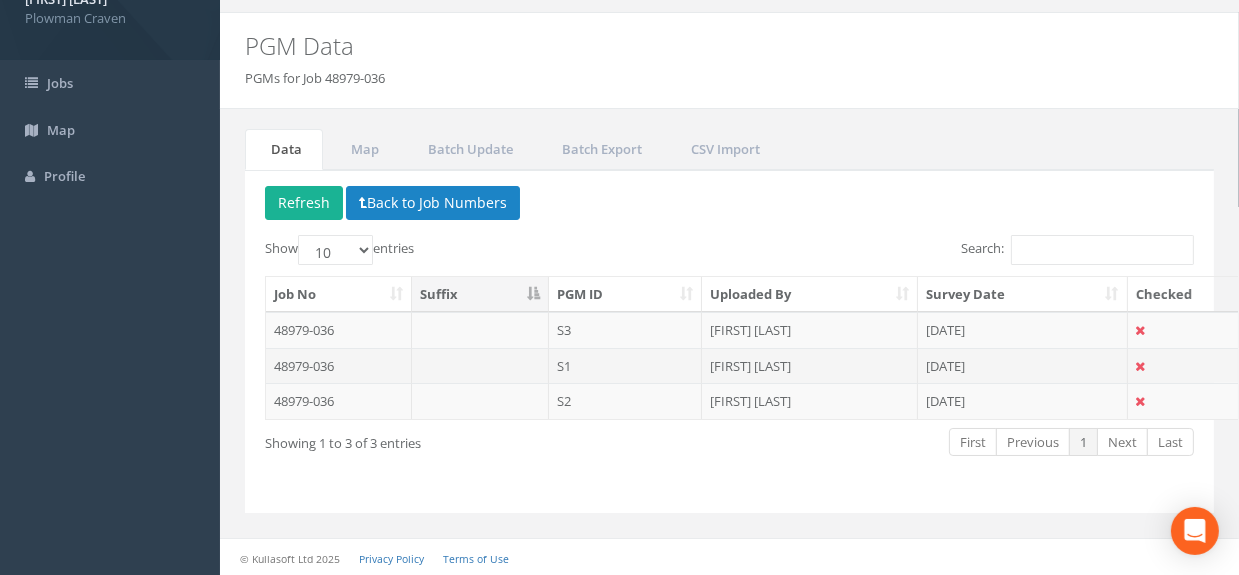 click on "[JOBID]-[NUMBER]" at bounding box center [339, 366] 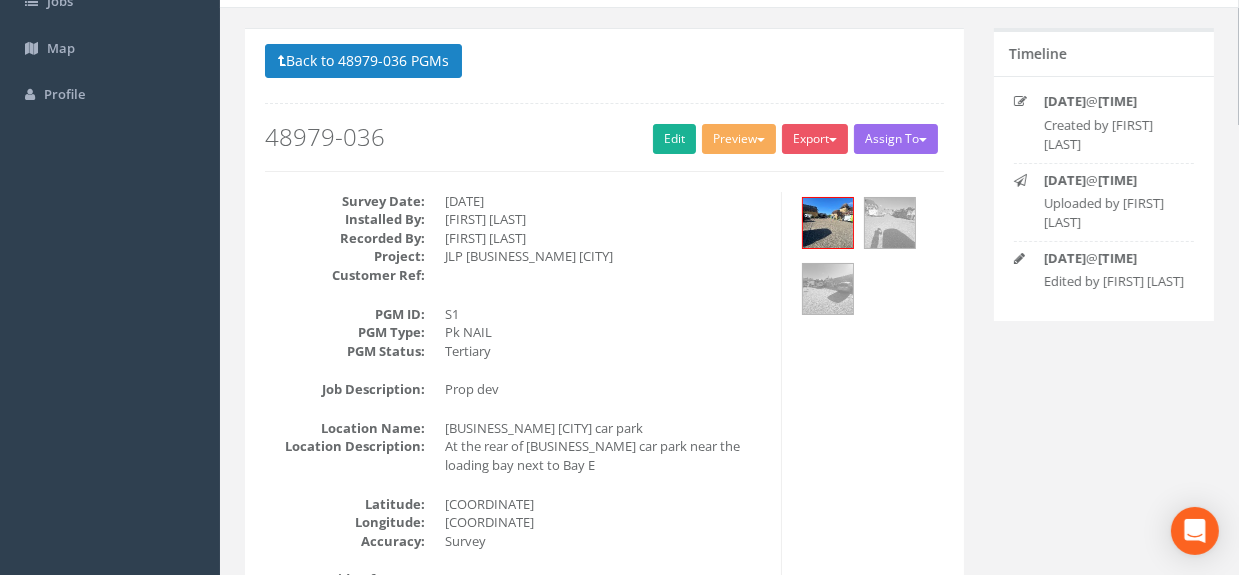 scroll, scrollTop: 0, scrollLeft: 0, axis: both 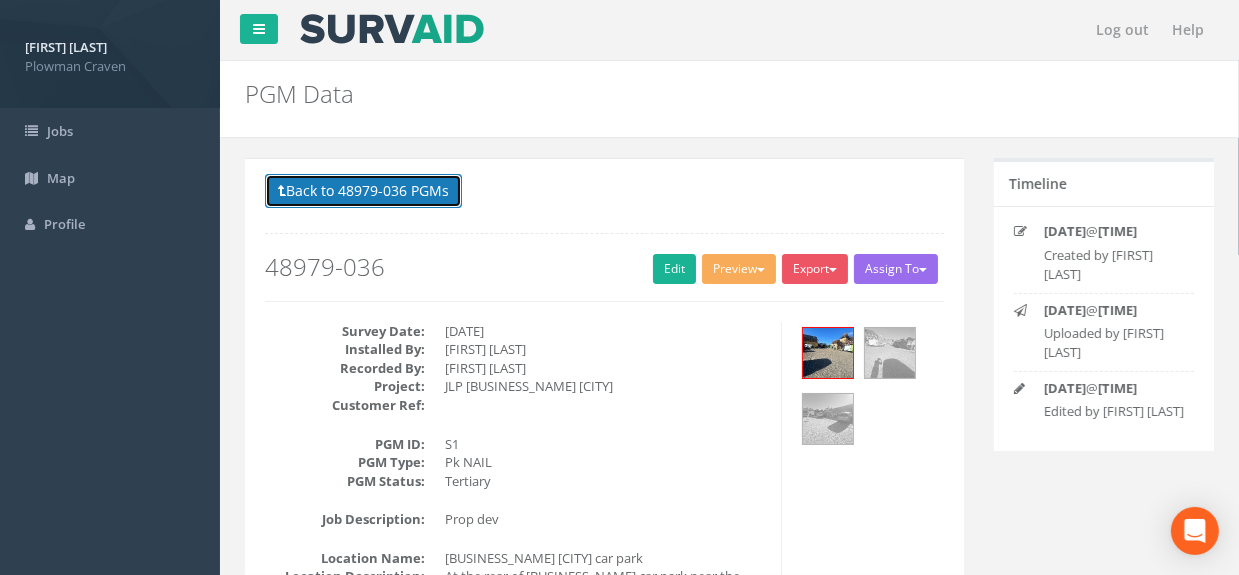 click on "Back to 48979-036 PGMs" at bounding box center (363, 191) 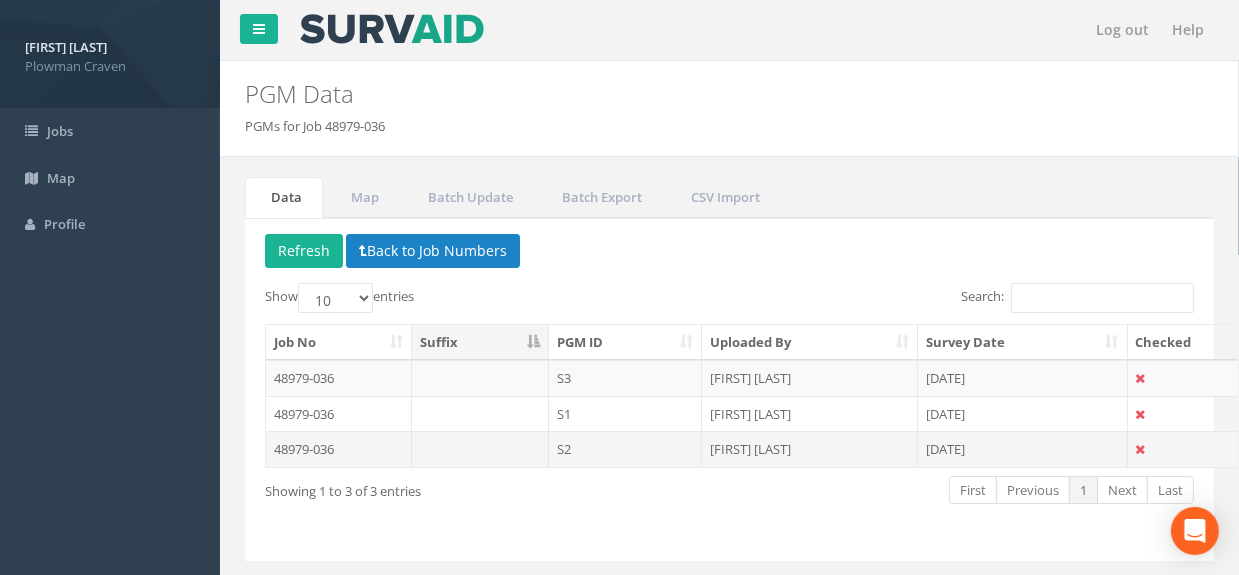 click on "[JOBID]-[NUMBER]" at bounding box center [339, 378] 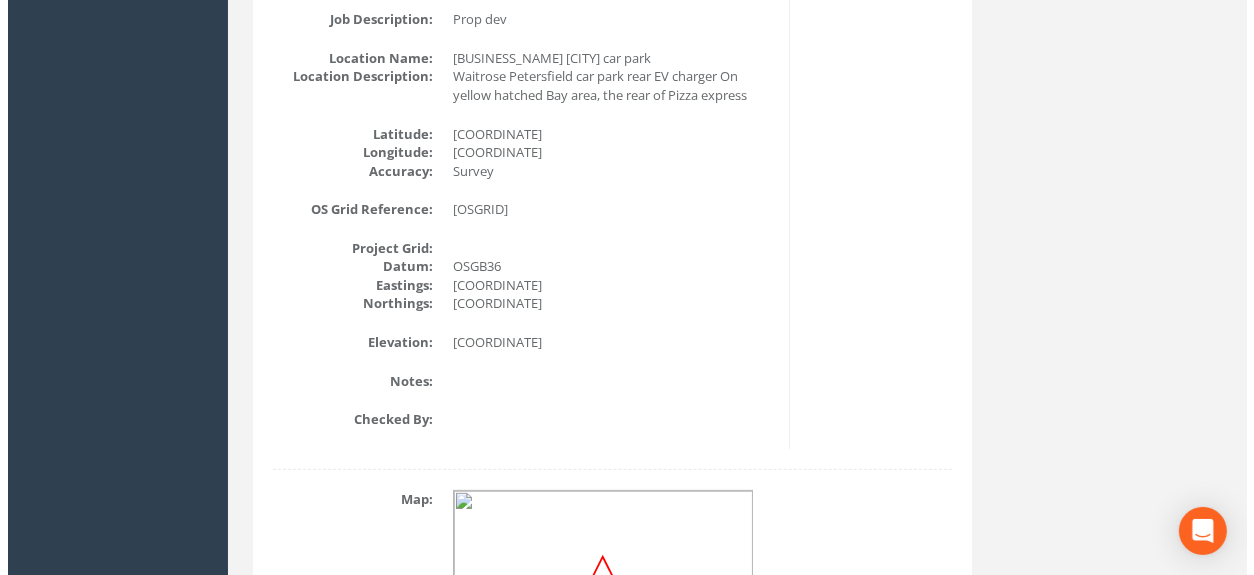scroll, scrollTop: 0, scrollLeft: 0, axis: both 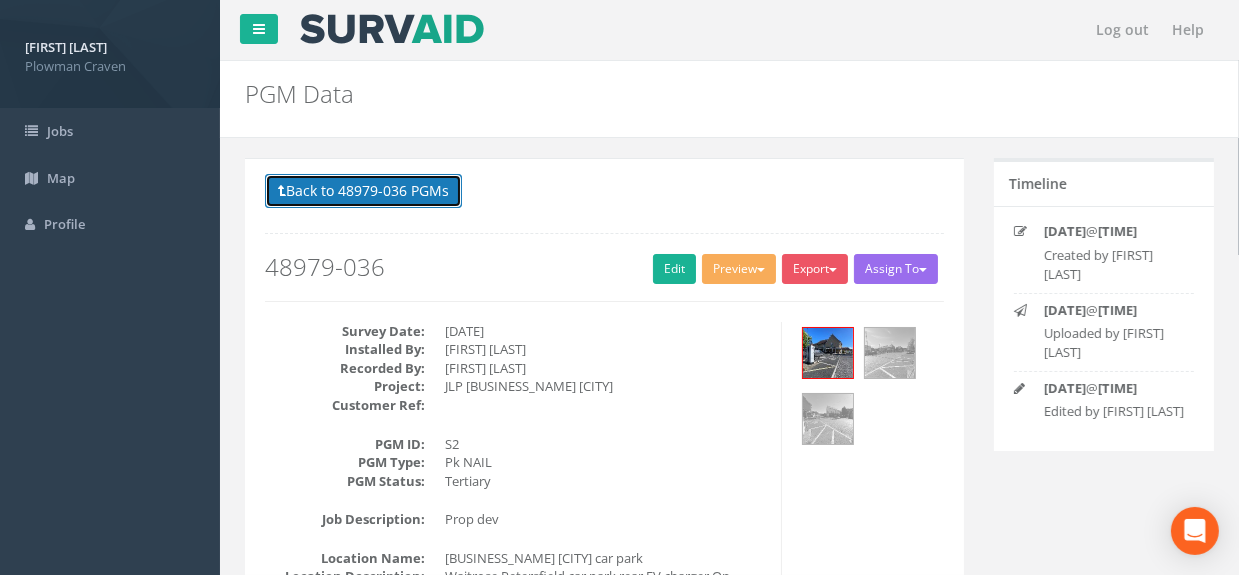 click at bounding box center (282, 191) 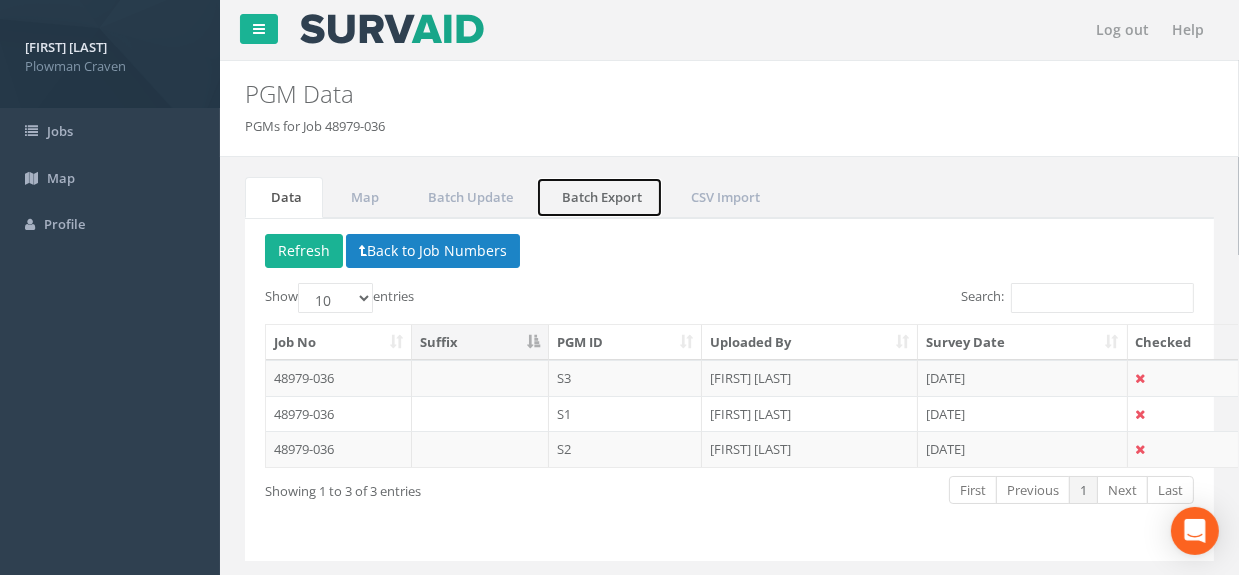 click on "Batch Export" at bounding box center (362, 197) 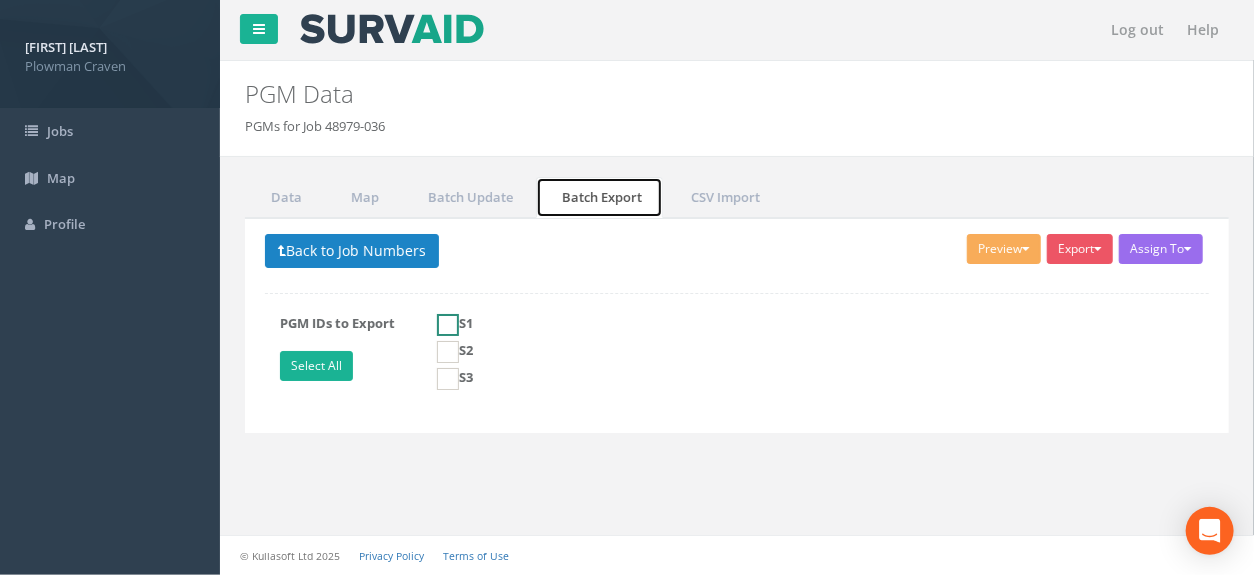 click at bounding box center (448, 325) 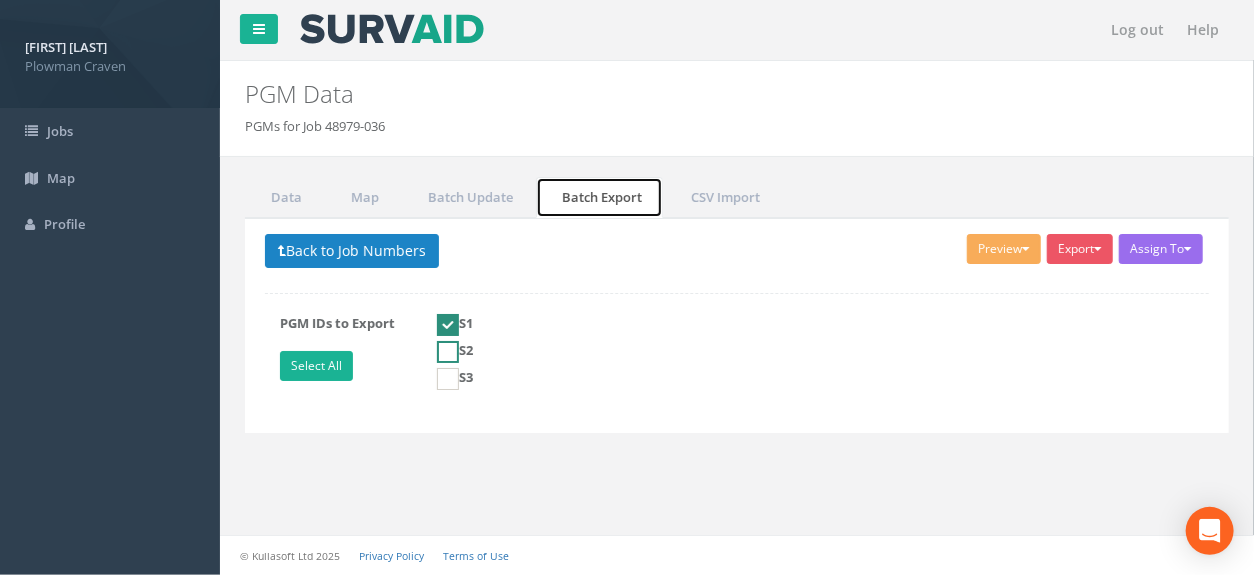 drag, startPoint x: 444, startPoint y: 358, endPoint x: 444, endPoint y: 376, distance: 18 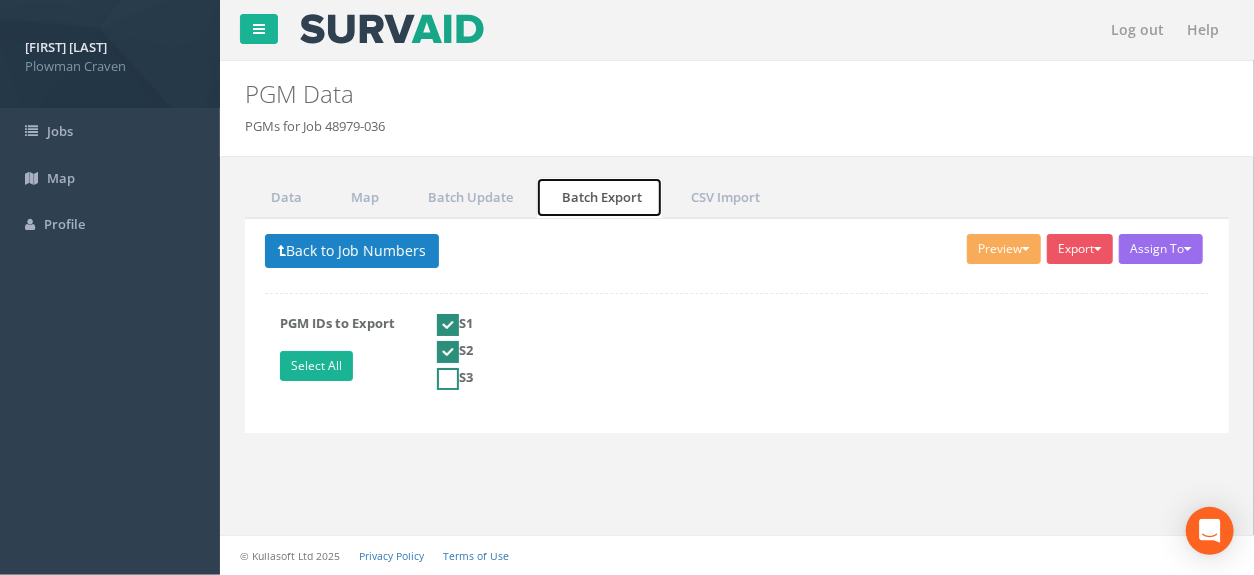 click at bounding box center [448, 379] 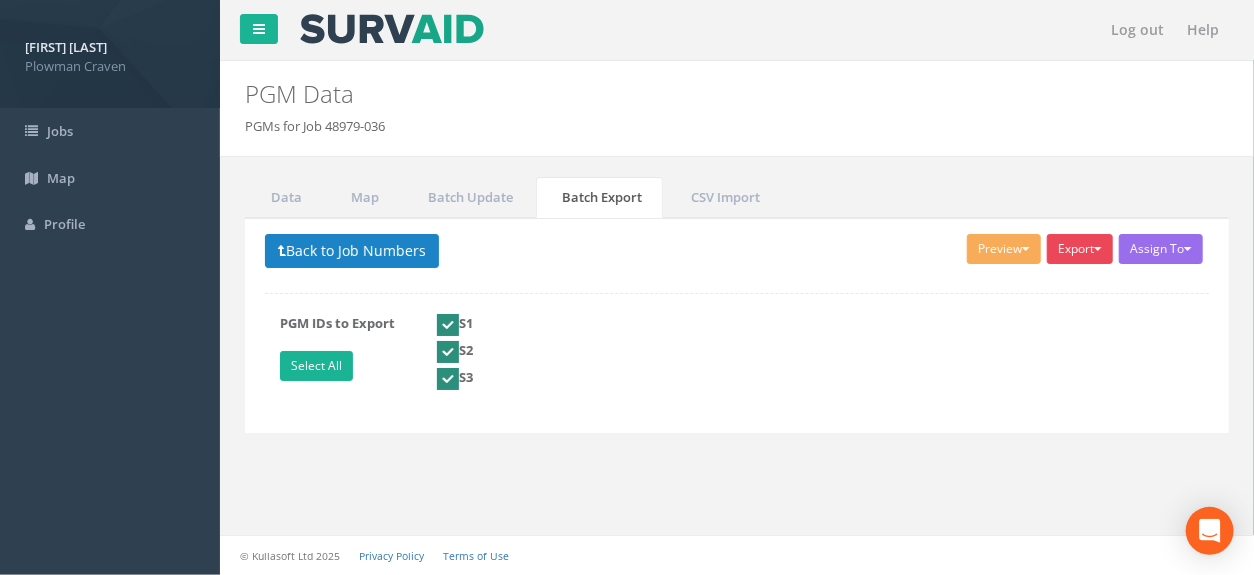 click on "Export" at bounding box center [1080, 249] 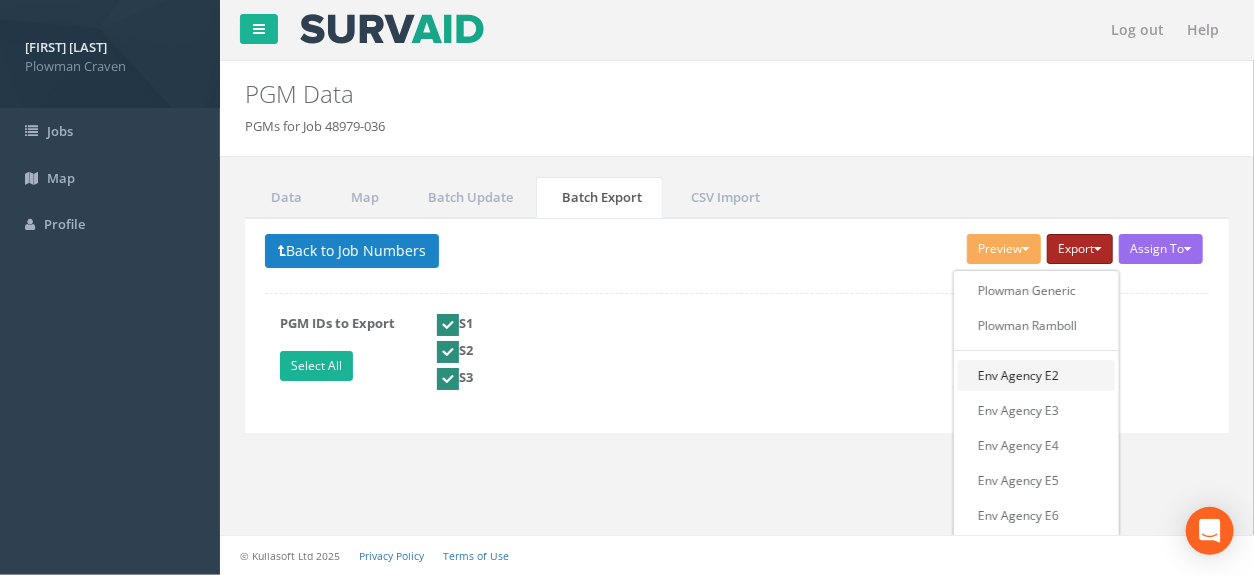 scroll, scrollTop: 148, scrollLeft: 0, axis: vertical 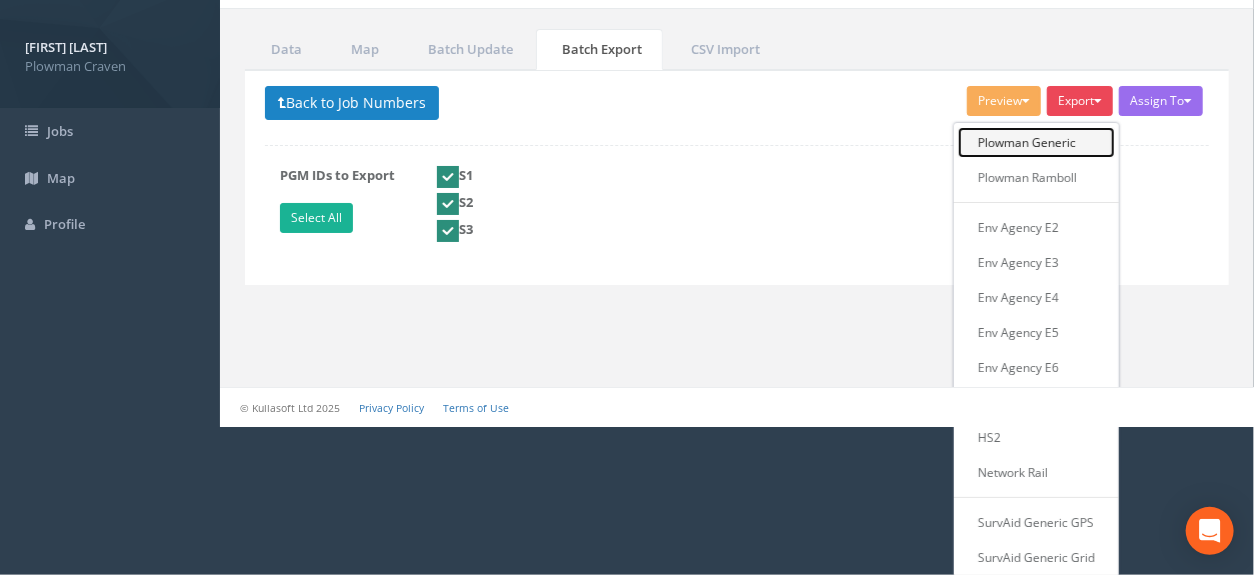 click on "Plowman Generic" at bounding box center [1036, 142] 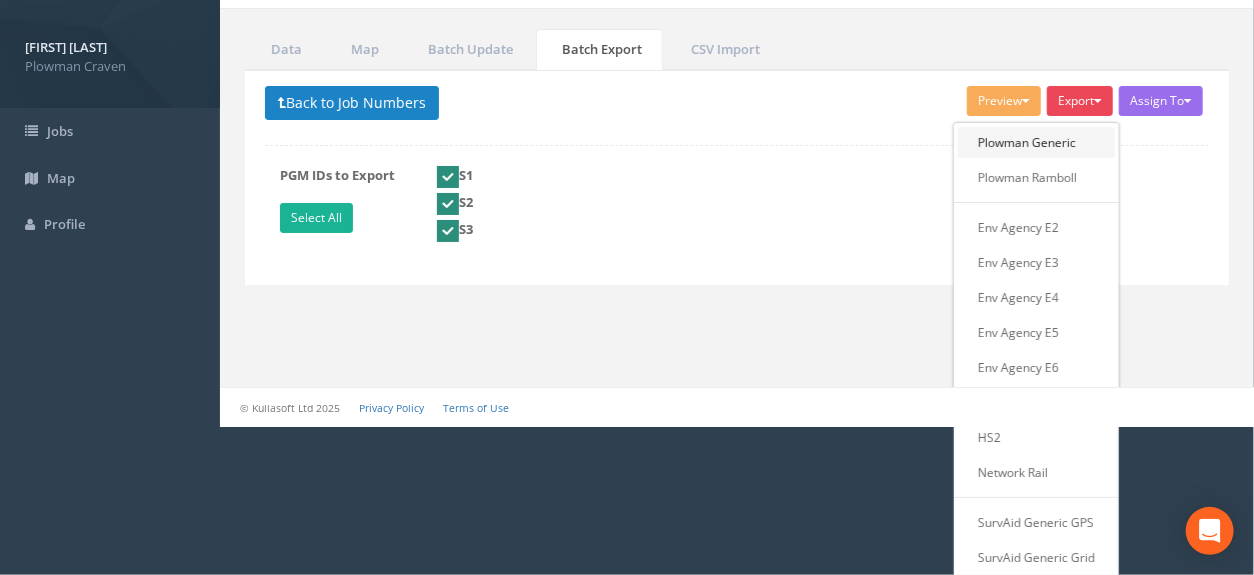 scroll, scrollTop: 0, scrollLeft: 0, axis: both 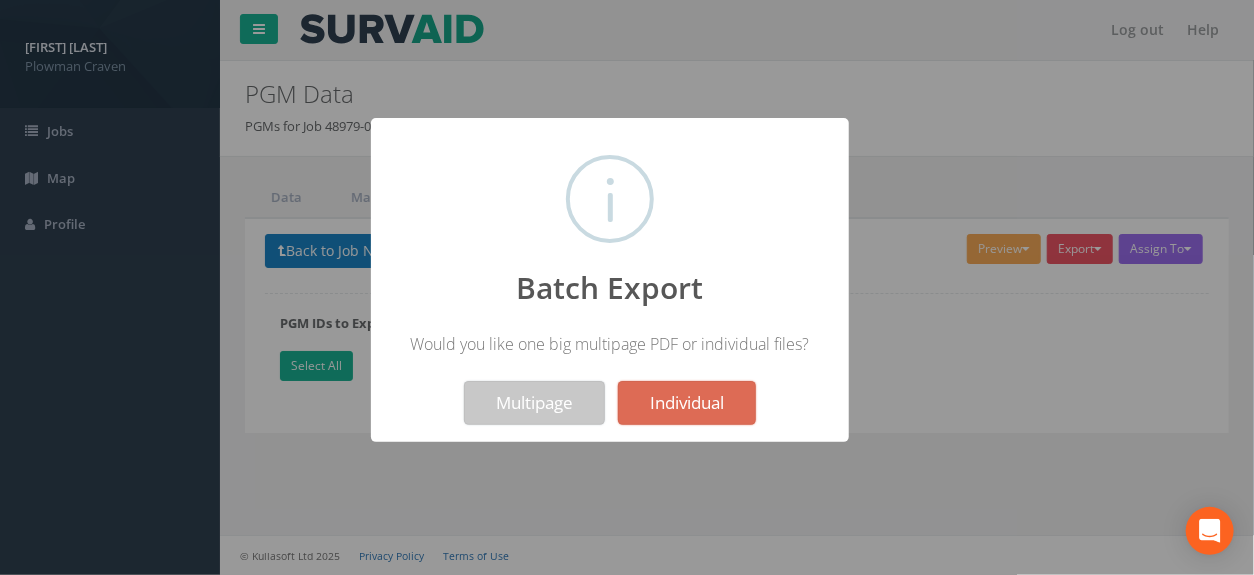 click on "Multipage" at bounding box center [534, 403] 